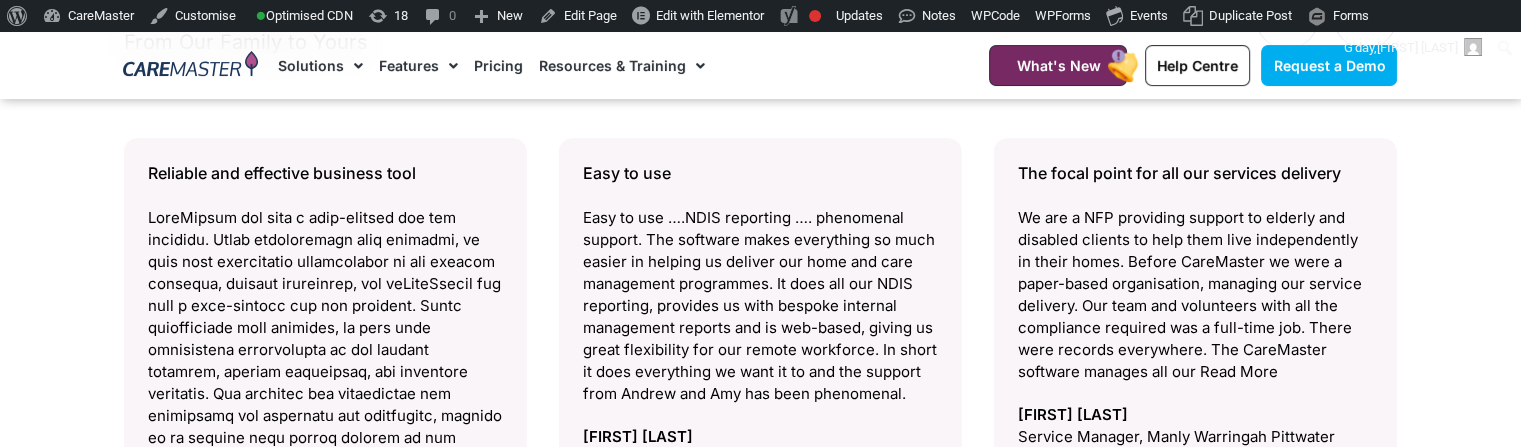 scroll, scrollTop: 8508, scrollLeft: 0, axis: vertical 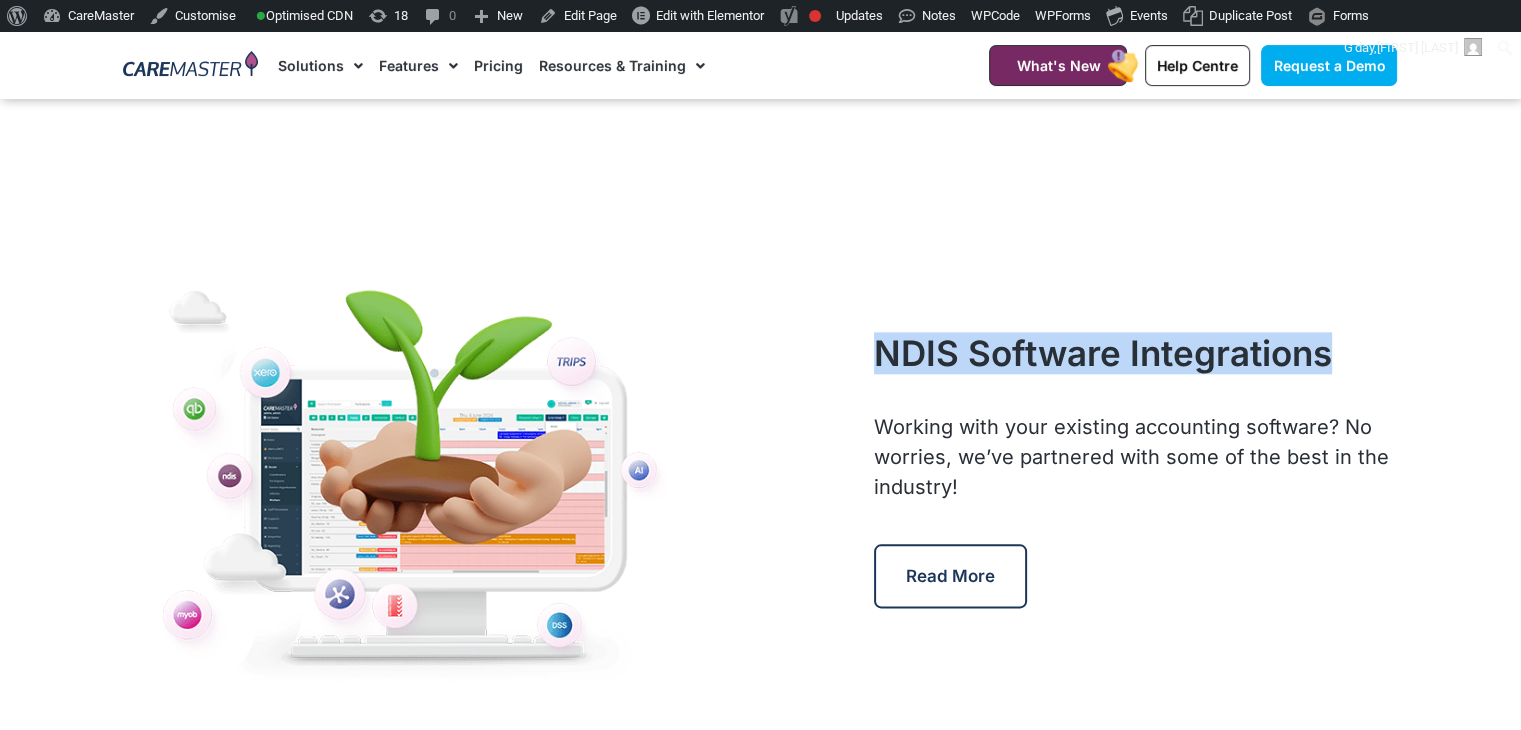 drag, startPoint x: 880, startPoint y: 344, endPoint x: 1338, endPoint y: 356, distance: 458.15717 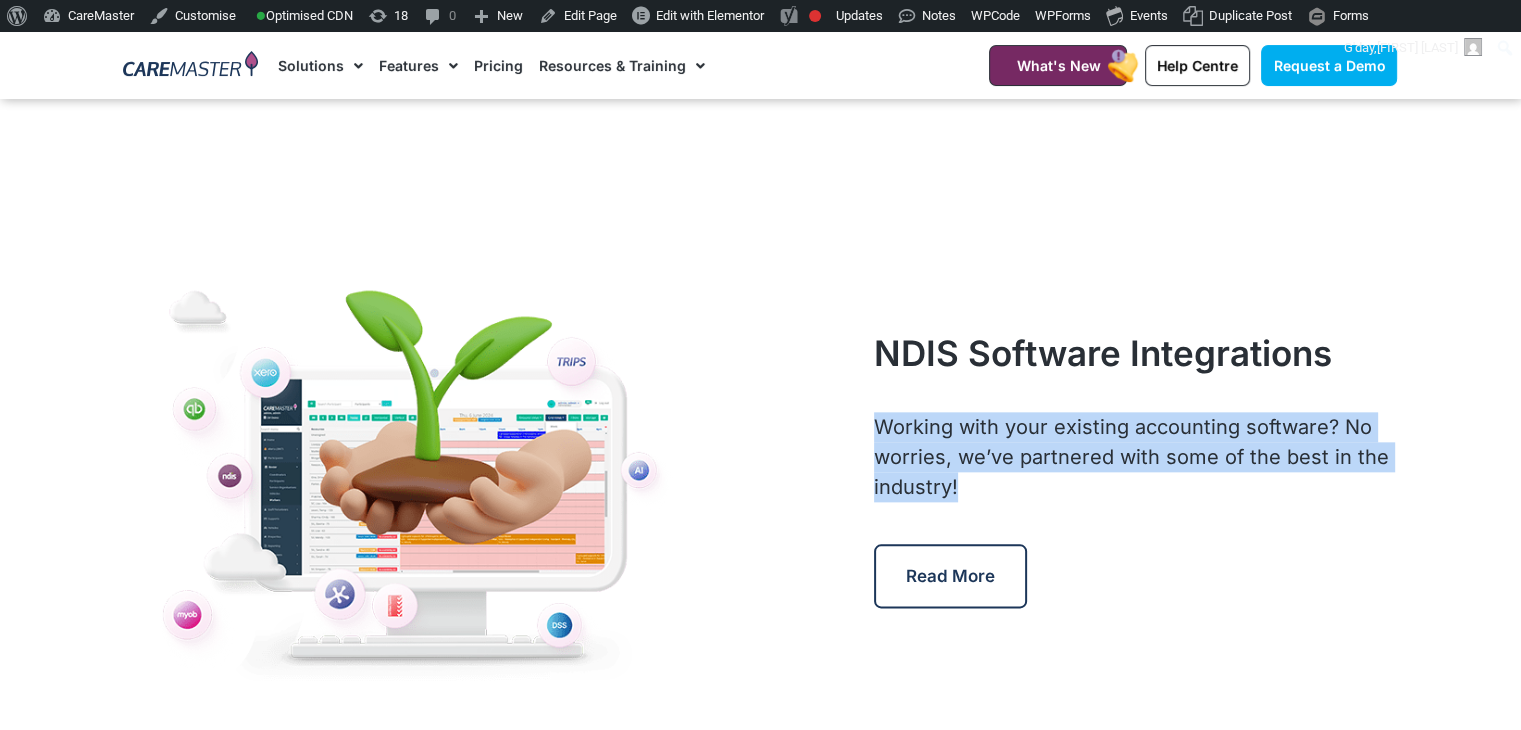 drag, startPoint x: 960, startPoint y: 476, endPoint x: 882, endPoint y: 411, distance: 101.53325 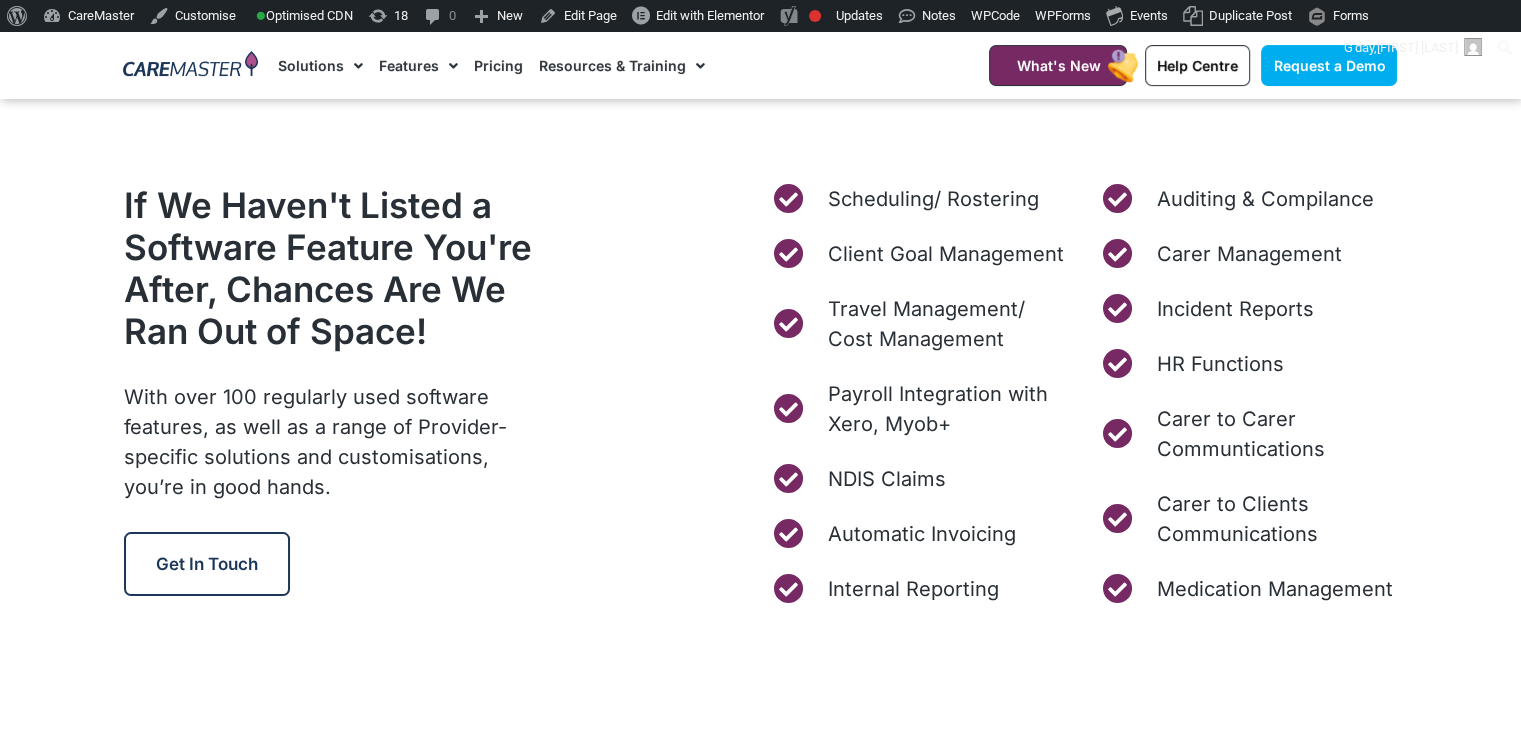 scroll, scrollTop: 7986, scrollLeft: 0, axis: vertical 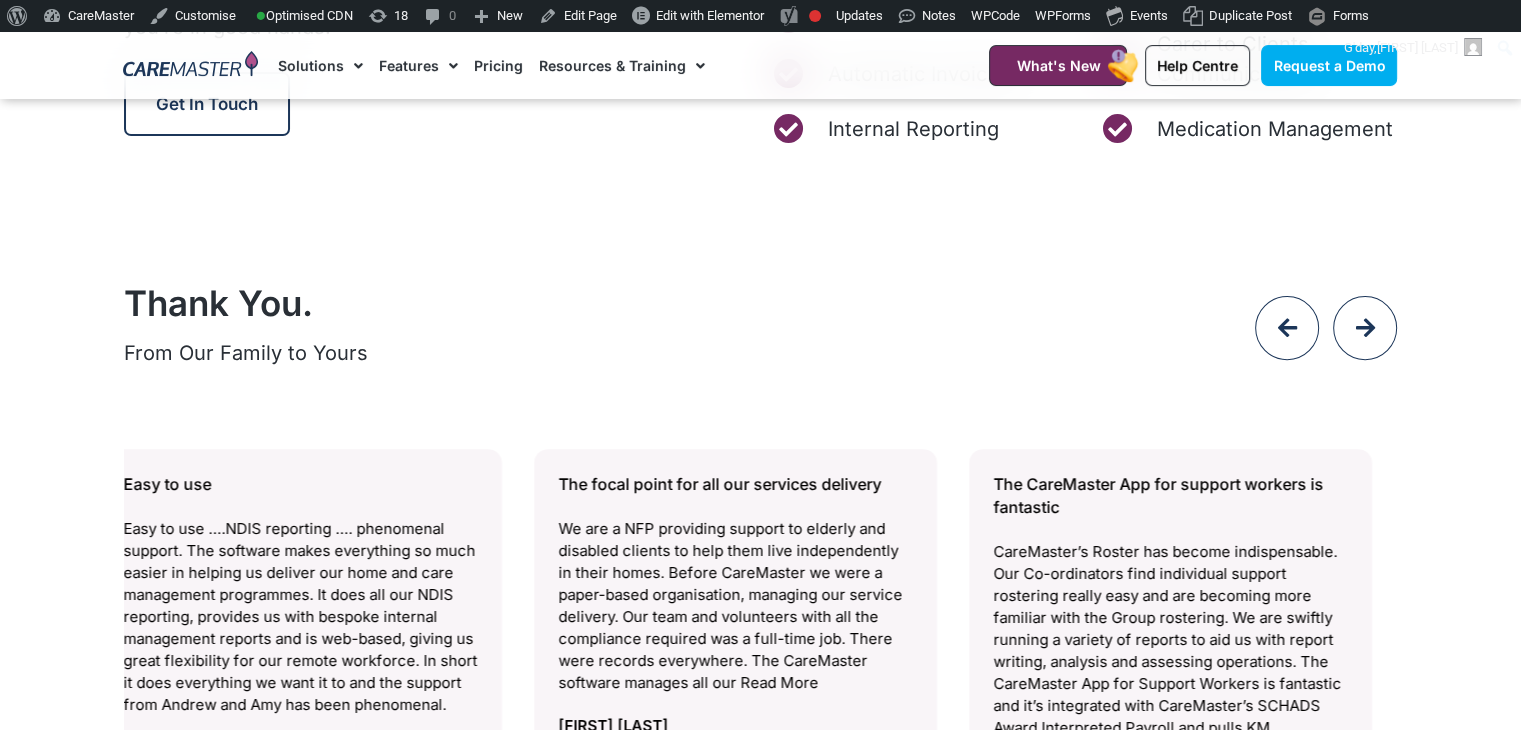 click on "Easy to use
Easy to use ….NDIS reporting …. phenomenal support. The software makes everything so much easier in helping us deliver our home and care management programmes. It does all our NDIS reporting, provides us with bespoke internal management reports and is web-based, giving us great flexibility for our remote workforce. In short it does everything we want it to and the support from [FIRST] and [FIRST] has been phenomenal.
[FIRST] [LAST]  Program Manager, [CITY] Community Services
The focal point for all our services delivery
[FIRST] [LAST]  Service Manager, [CITY] Community Aid Service Inc.
The CareMaster App for support workers is fantastic" at bounding box center (-1005, 1033) 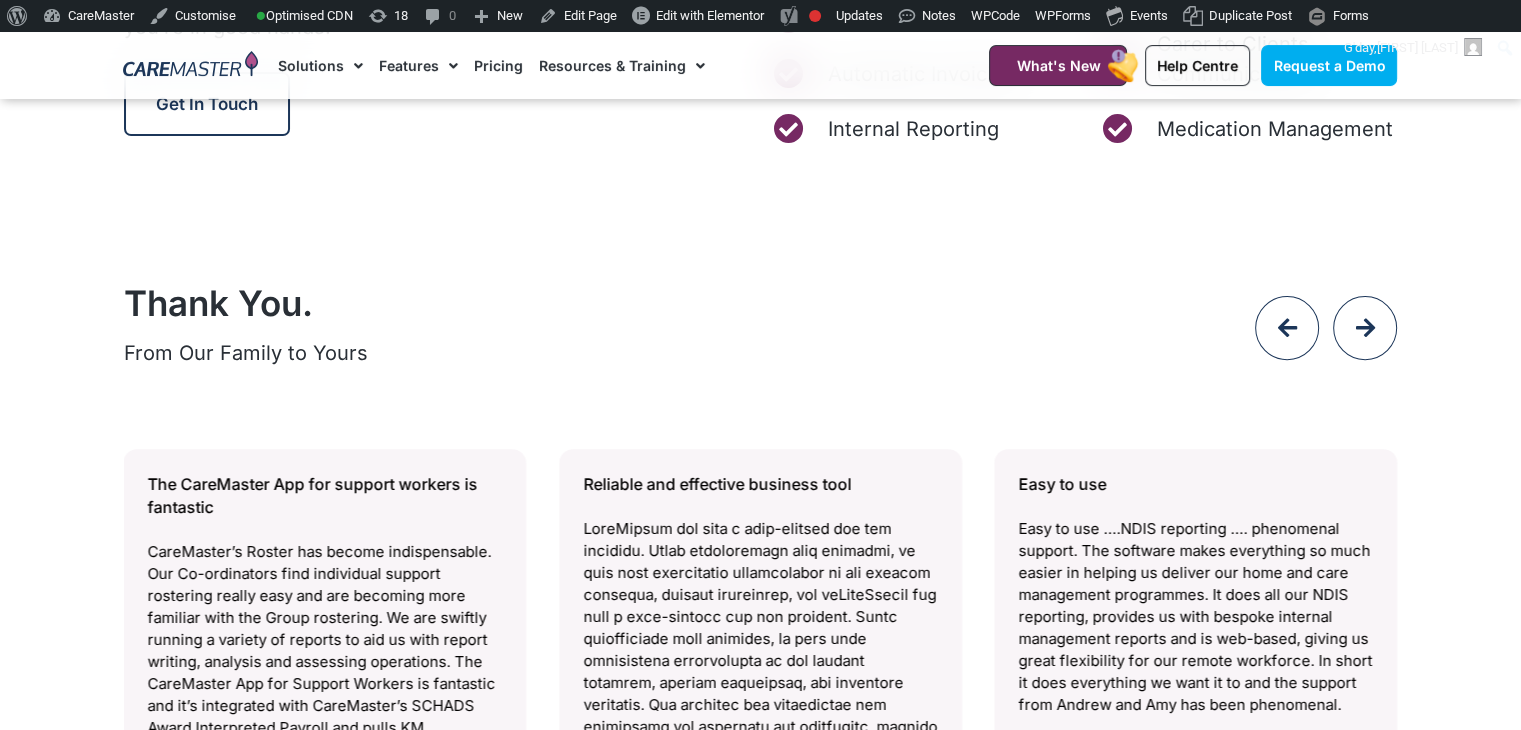 click on "Reliable and effective business tool" at bounding box center (760, 957) 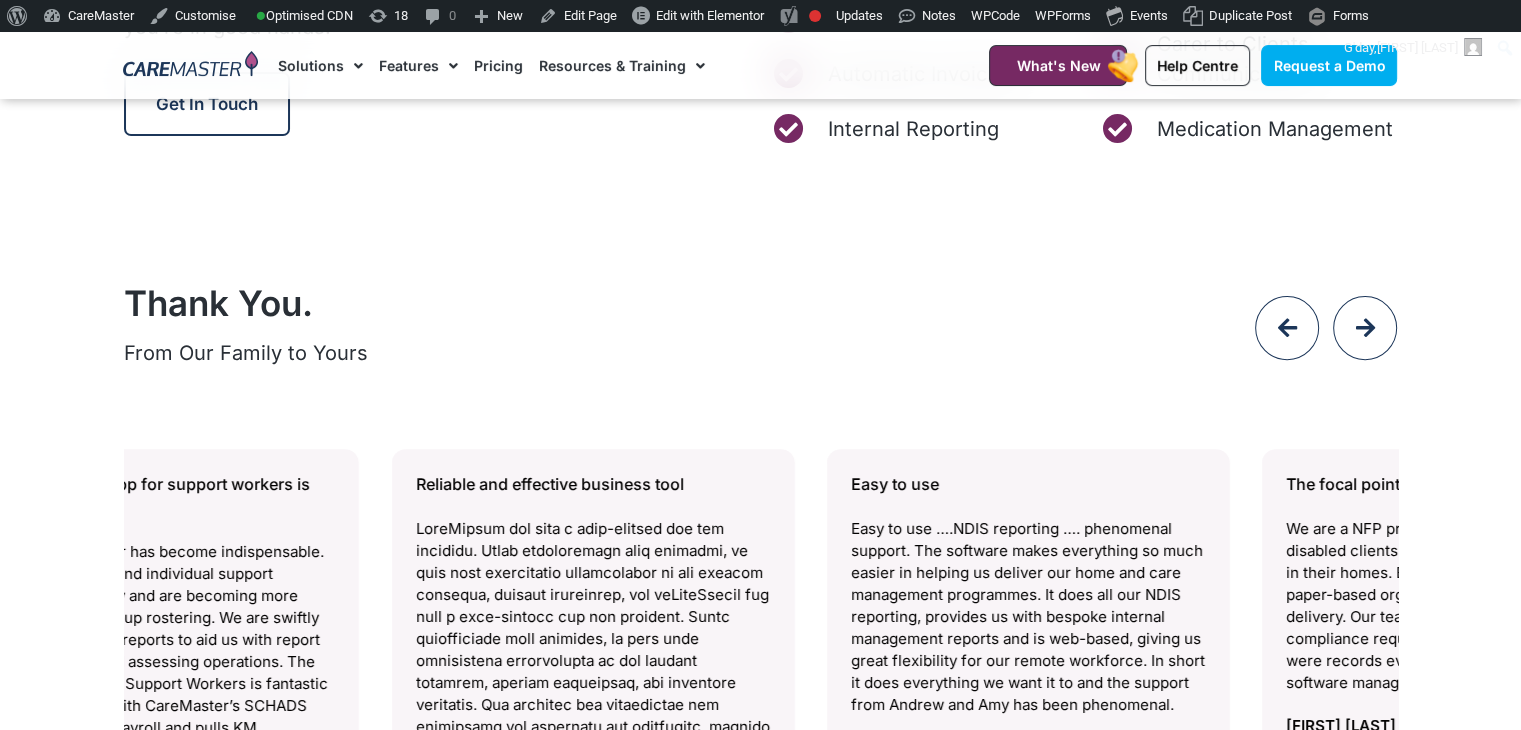 click on "Reliable and effective business tool" at bounding box center [593, 957] 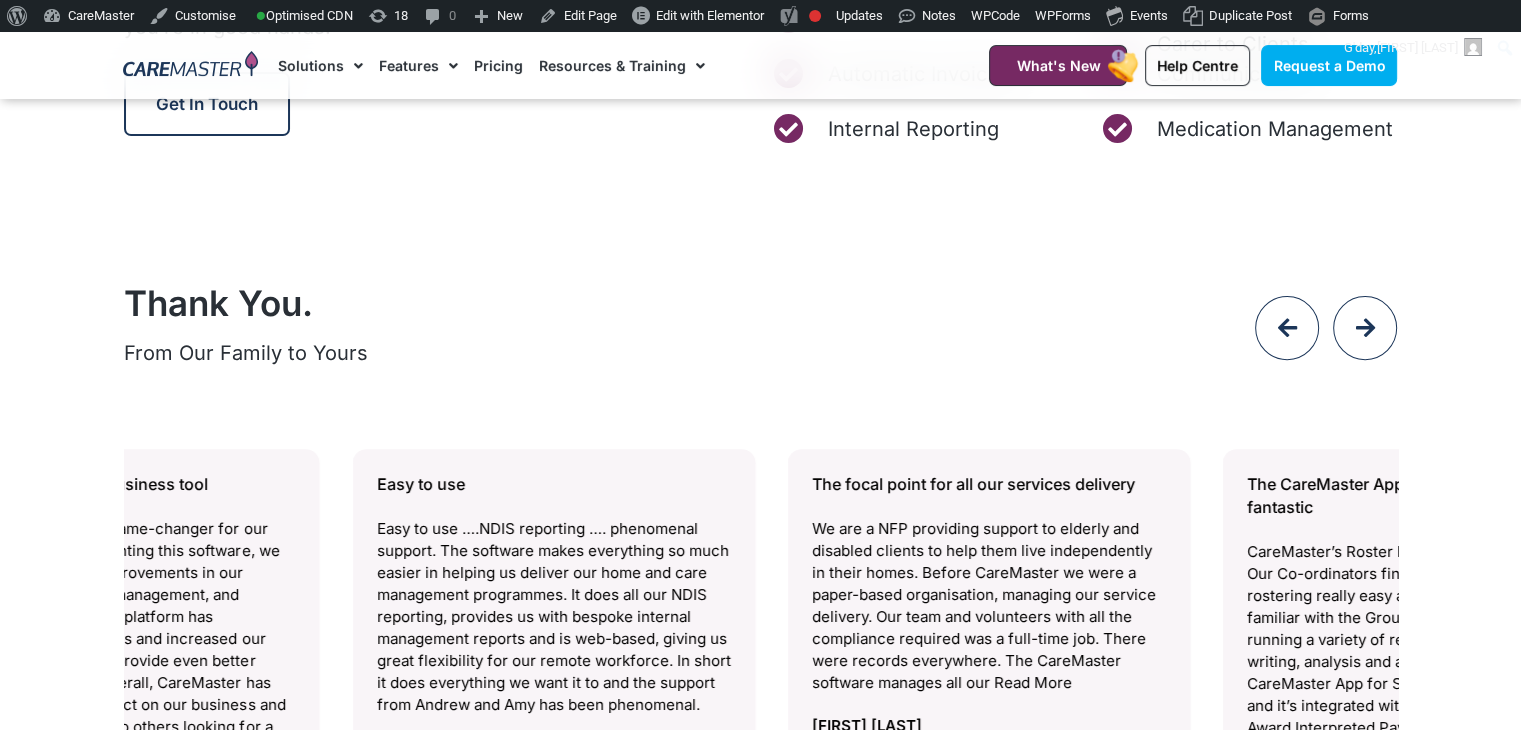click on "Easy to use
Easy to use ….NDIS reporting …. phenomenal support. The software makes everything so much easier in helping us deliver our home and care management programmes. It does all our NDIS reporting, provides us with bespoke internal management reports and is web-based, giving us great flexibility for our remote workforce. In short it does everything we want it to and the support from [FIRST] and [FIRST] has been phenomenal.
[FIRST] [LAST]  Program Manager, [CITY] Community Services
The focal point for all our services delivery
[FIRST] [LAST]  Service Manager, [CITY] Community Aid Service Inc.
The CareMaster App for support workers is fantastic" at bounding box center (-752, 1033) 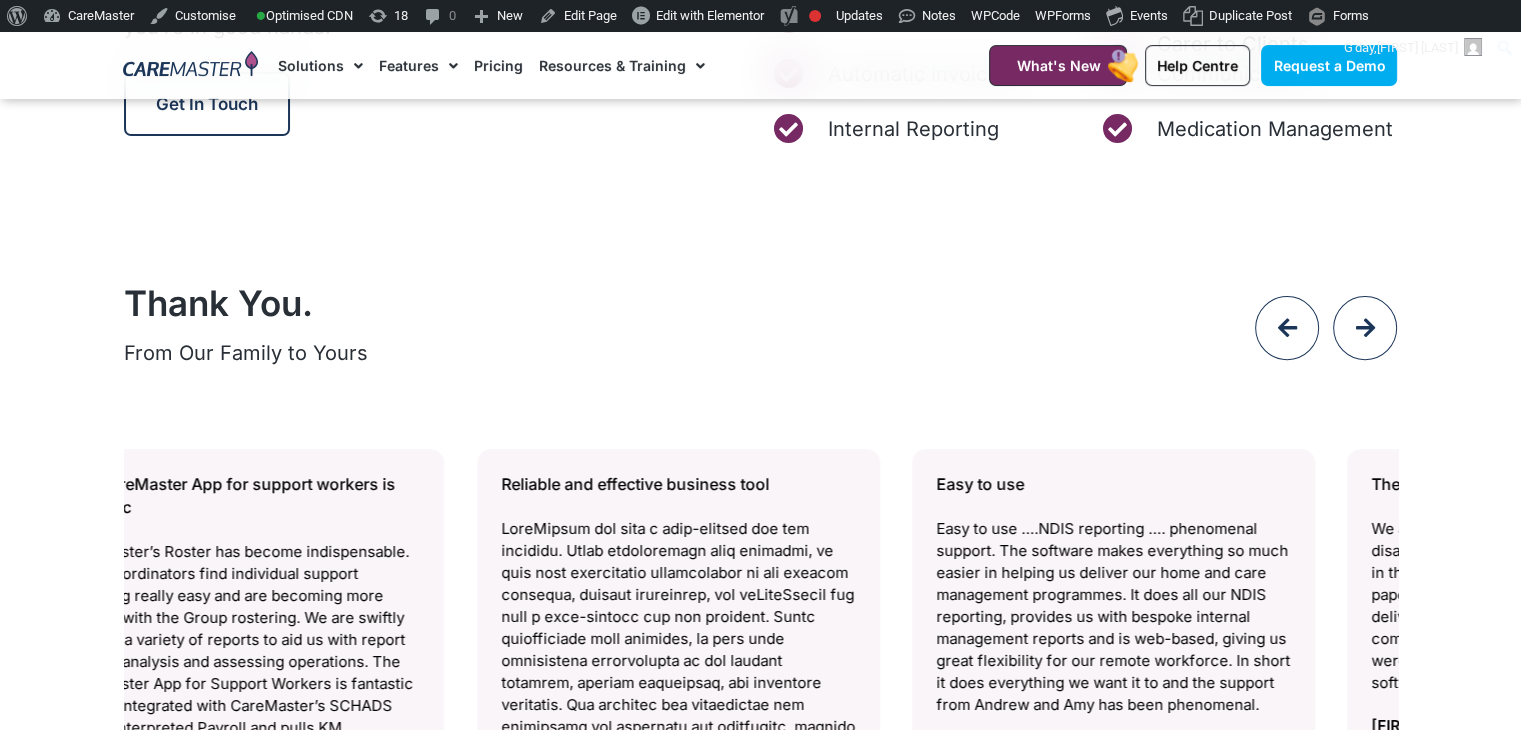 click on "Thank You.
From Our Family to Yours
Easy to use
Easy to use ….NDIS reporting …. phenomenal support. The software makes everything so much easier in helping us deliver our home and care management programmes. It does all our NDIS reporting, provides us with bespoke internal management reports and is web-based, giving us great flexibility for our remote workforce. In short it does everything we want it to and the support from [FIRST] and [FIRST] has been phenomenal.
[FIRST] [LAST]  Program Manager, [CITY] Community Services" at bounding box center [760, 959] 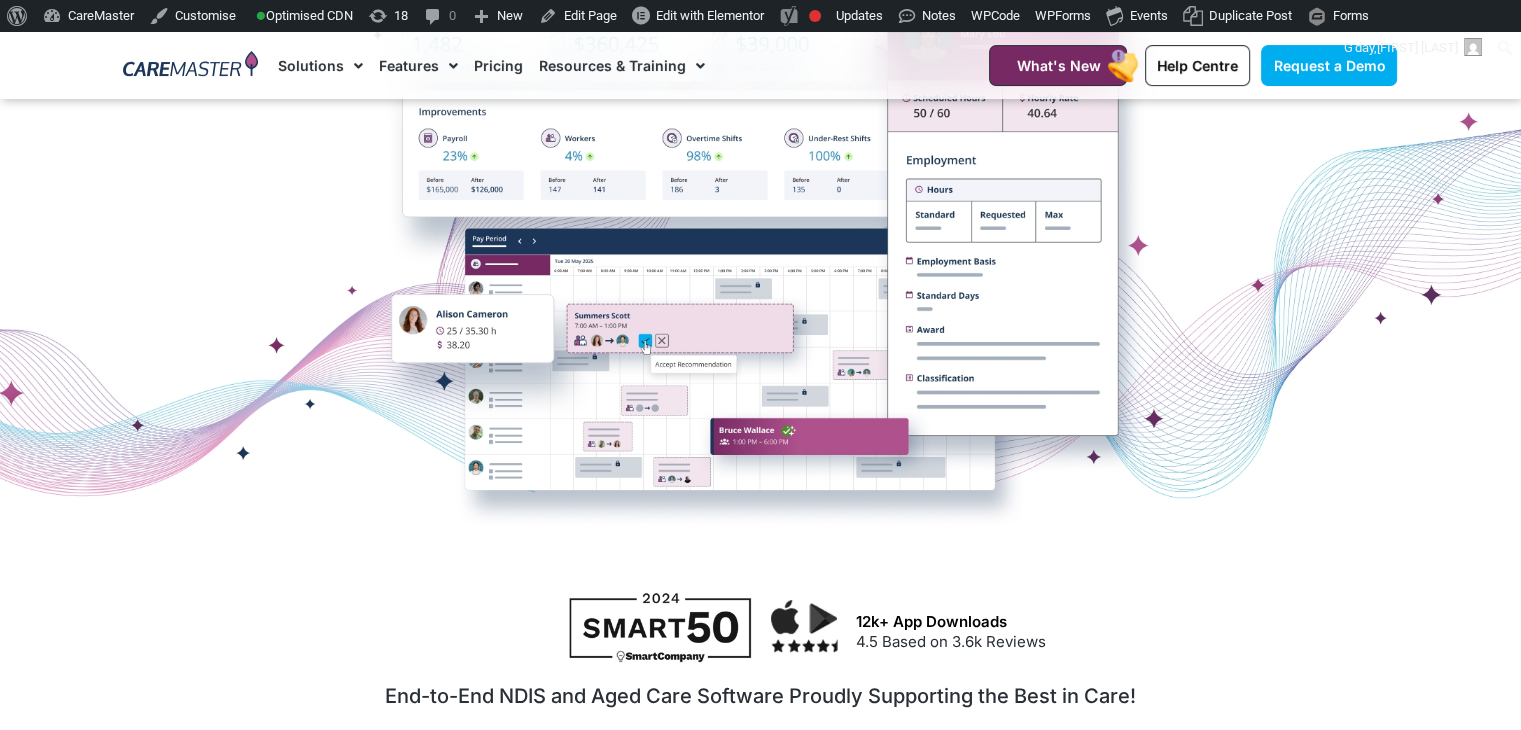 scroll, scrollTop: 0, scrollLeft: 0, axis: both 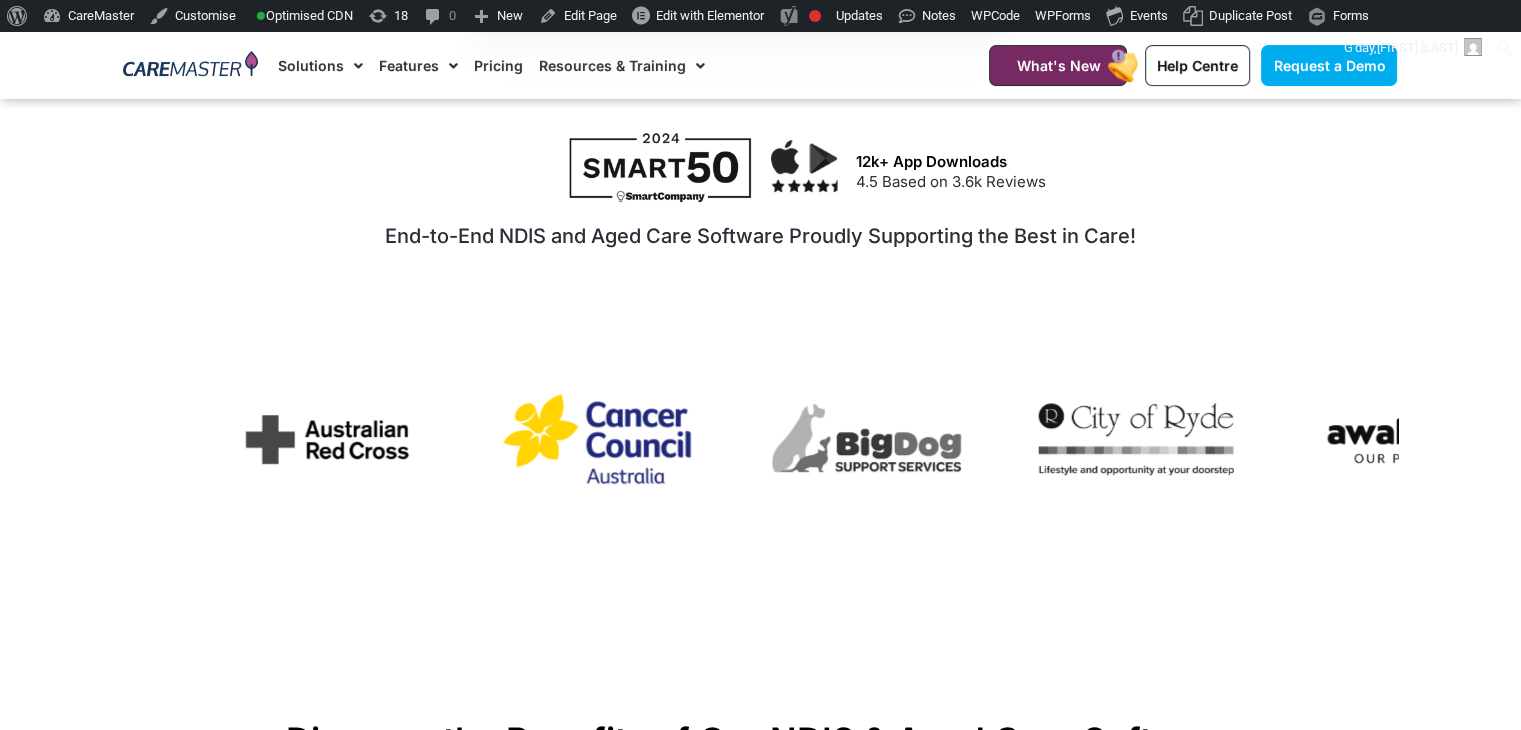click at bounding box center [596, 439] 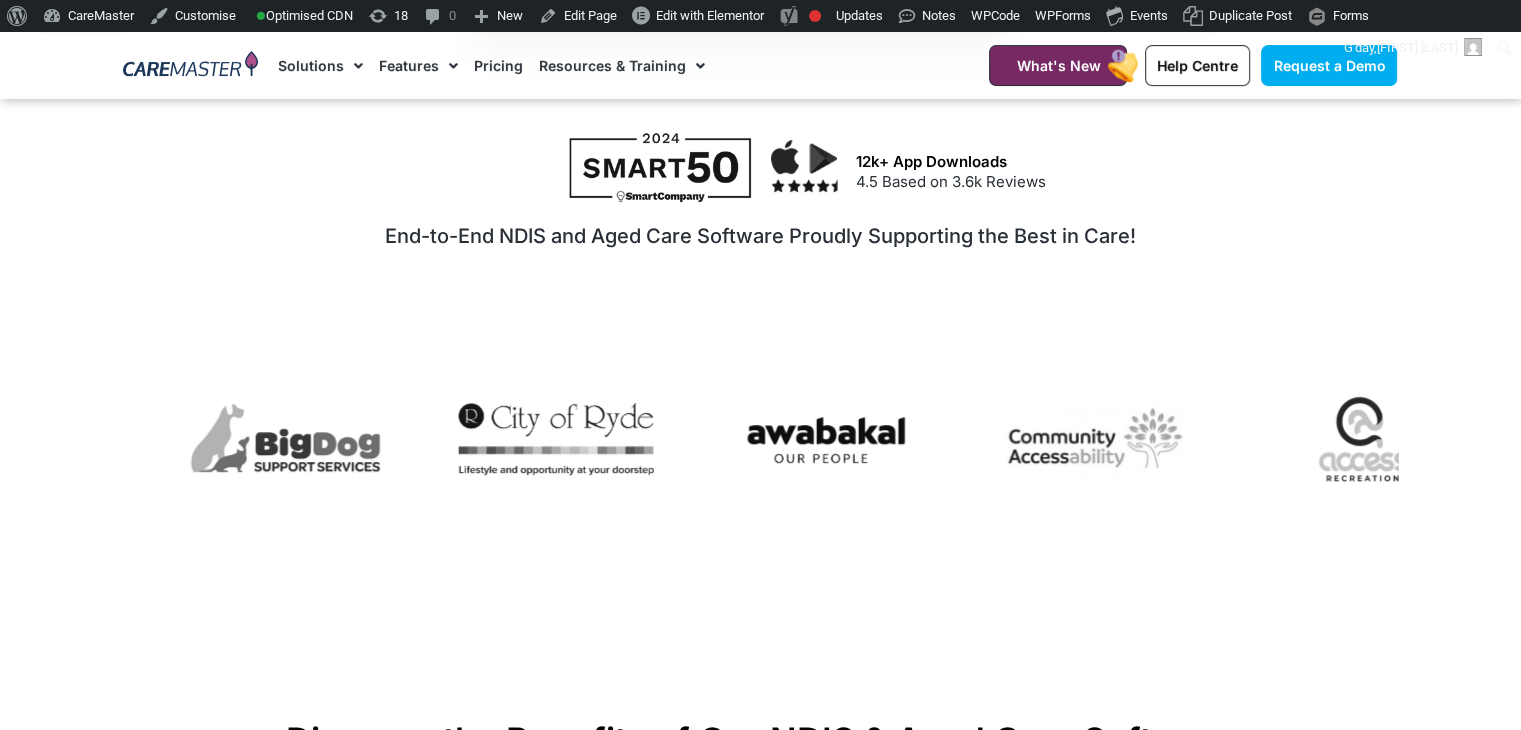 click at bounding box center [-1063, 442] 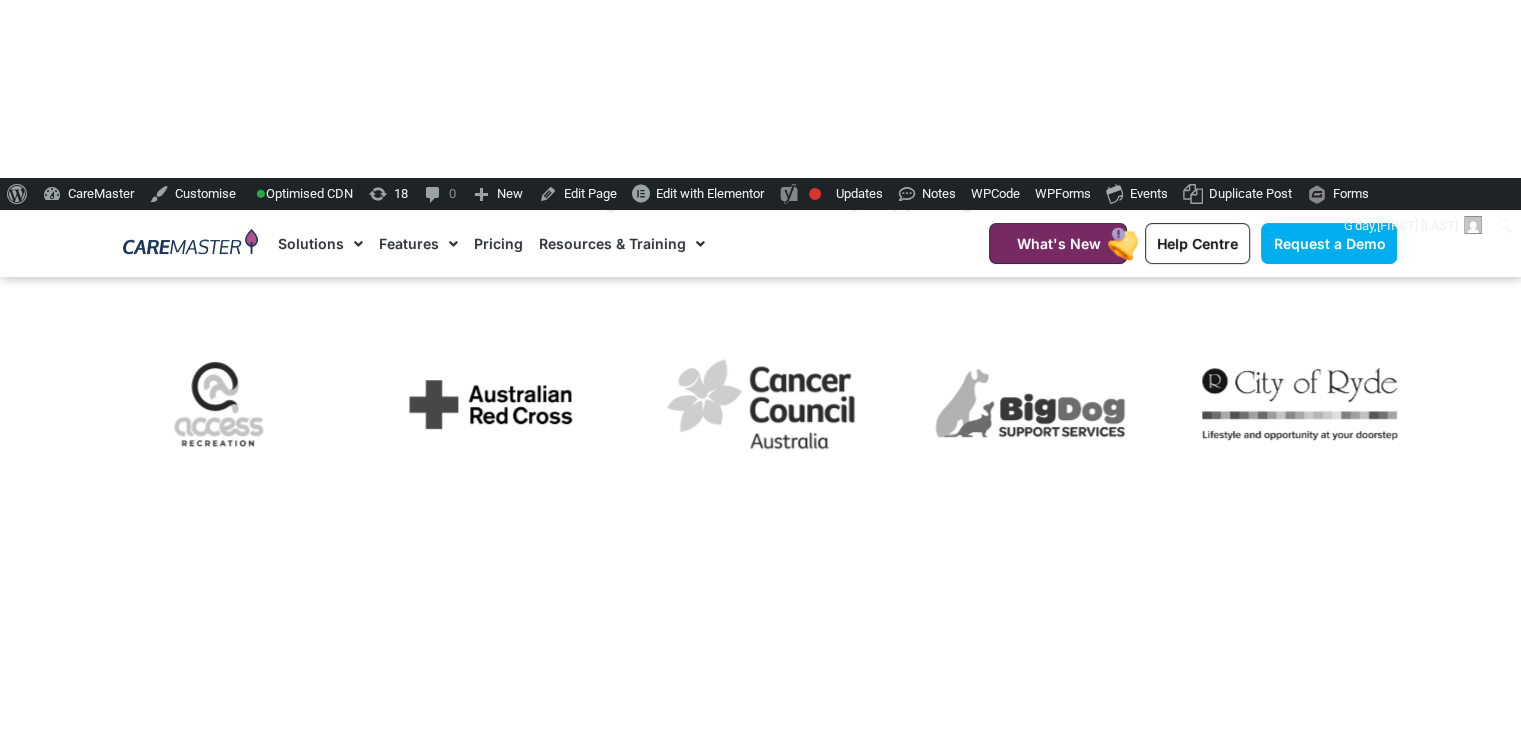 scroll, scrollTop: 1220, scrollLeft: 0, axis: vertical 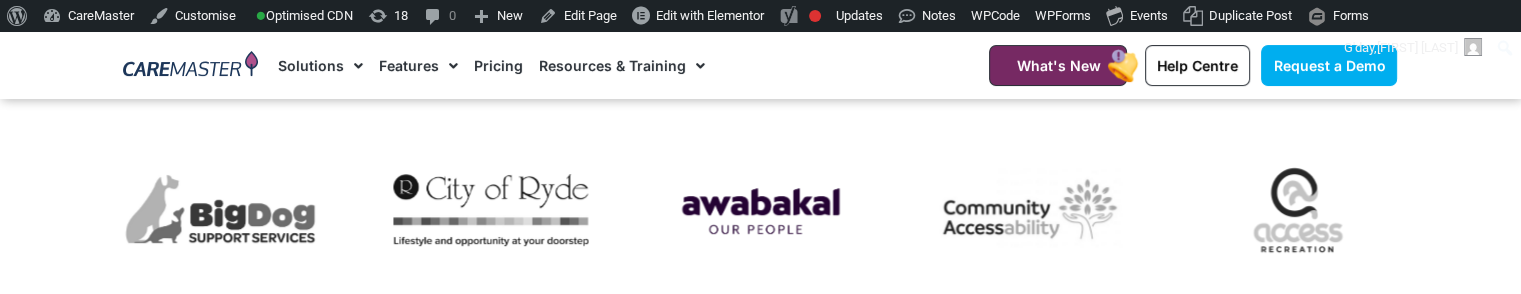 click at bounding box center (760, 211) 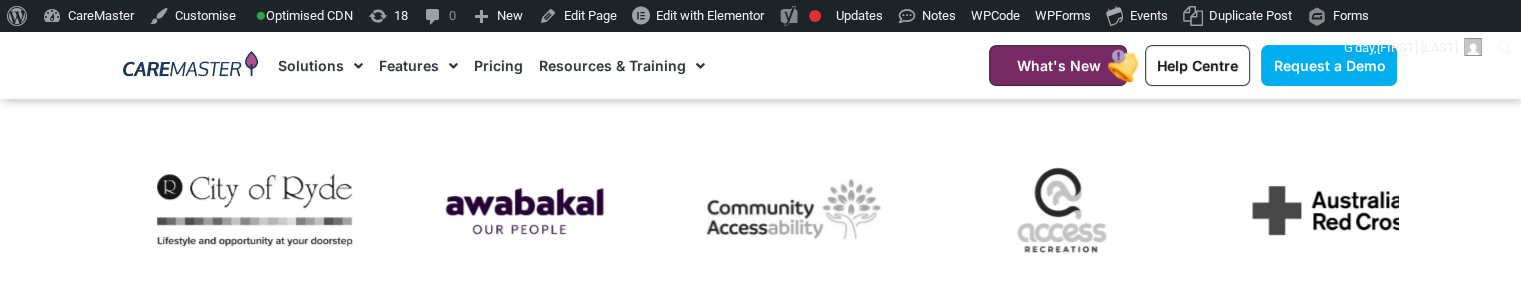 click at bounding box center [-1364, 213] 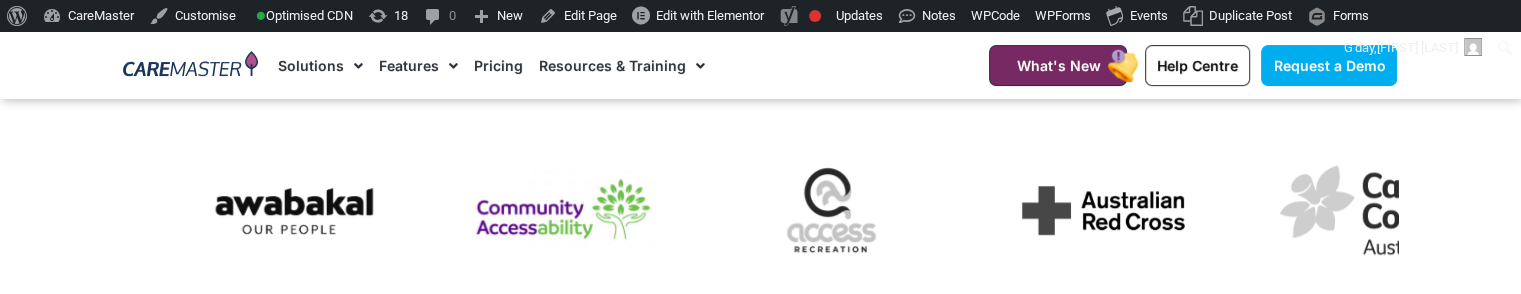 click at bounding box center (563, 210) 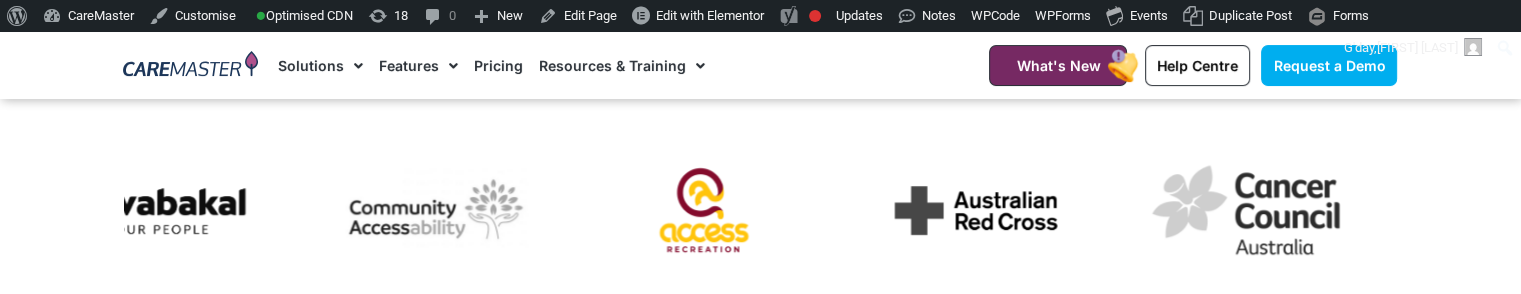 click at bounding box center [706, 210] 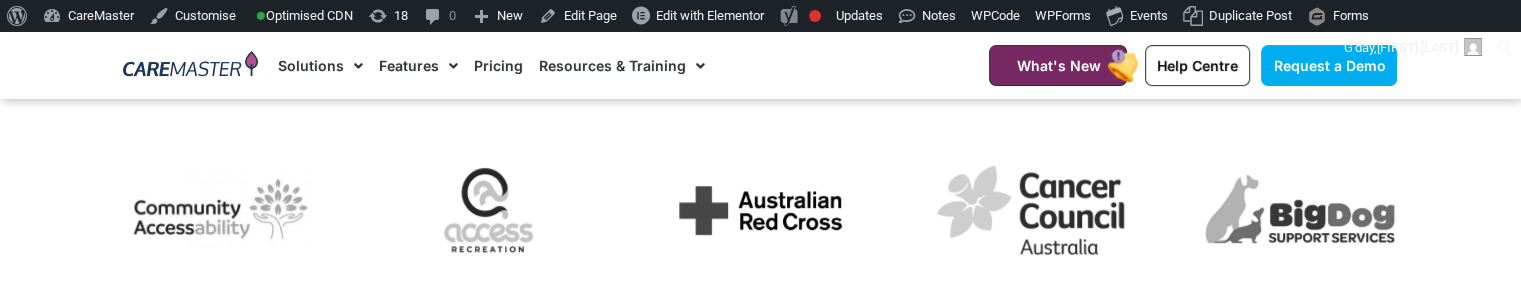 click at bounding box center (760, 210) 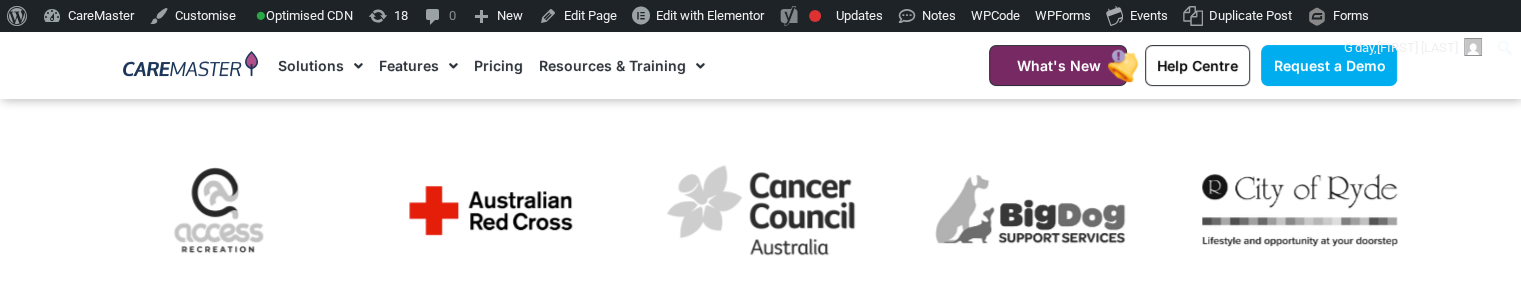 click at bounding box center (490, 210) 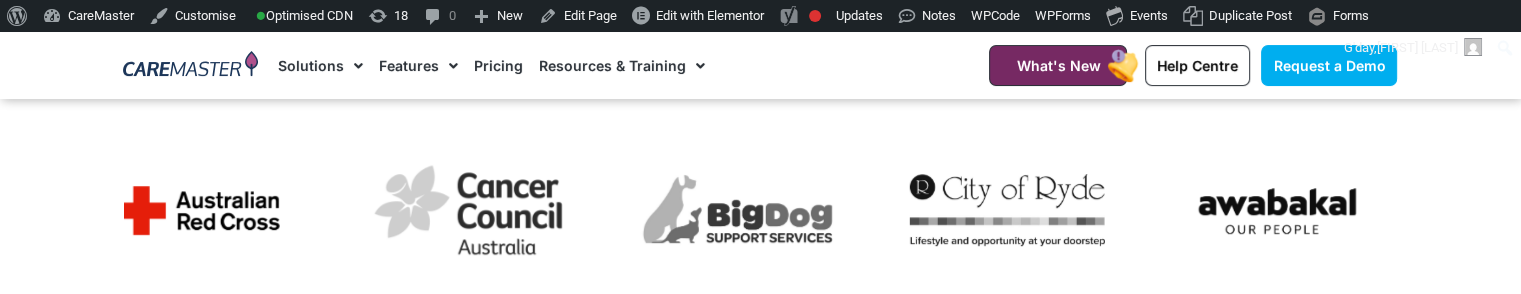 click at bounding box center [198, 210] 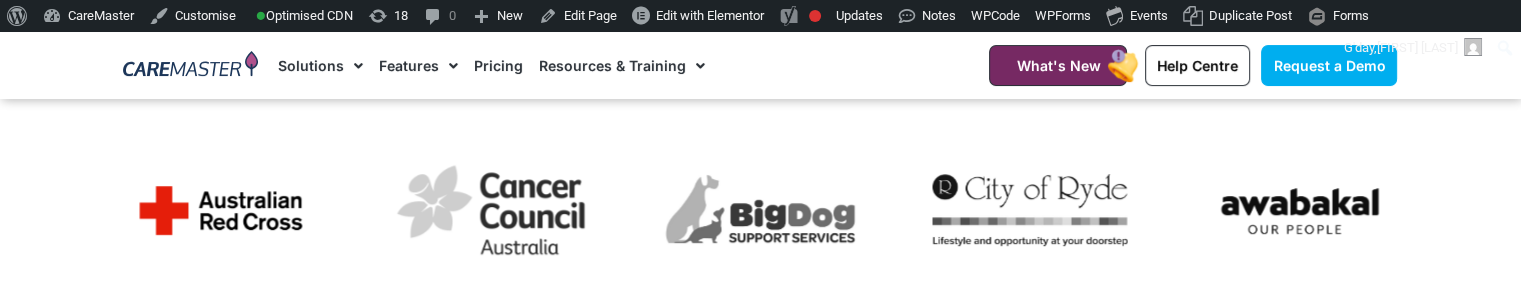 drag, startPoint x: 594, startPoint y: 206, endPoint x: 281, endPoint y: 183, distance: 313.8439 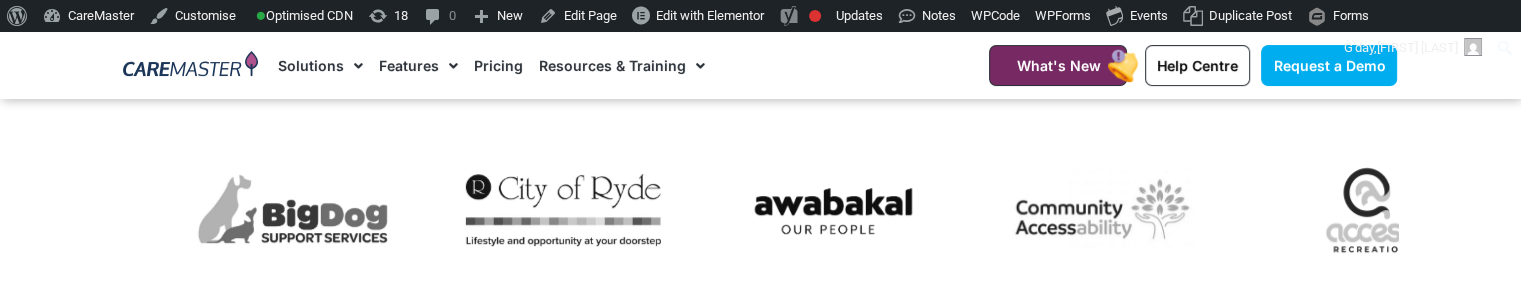 click at bounding box center (-1056, 213) 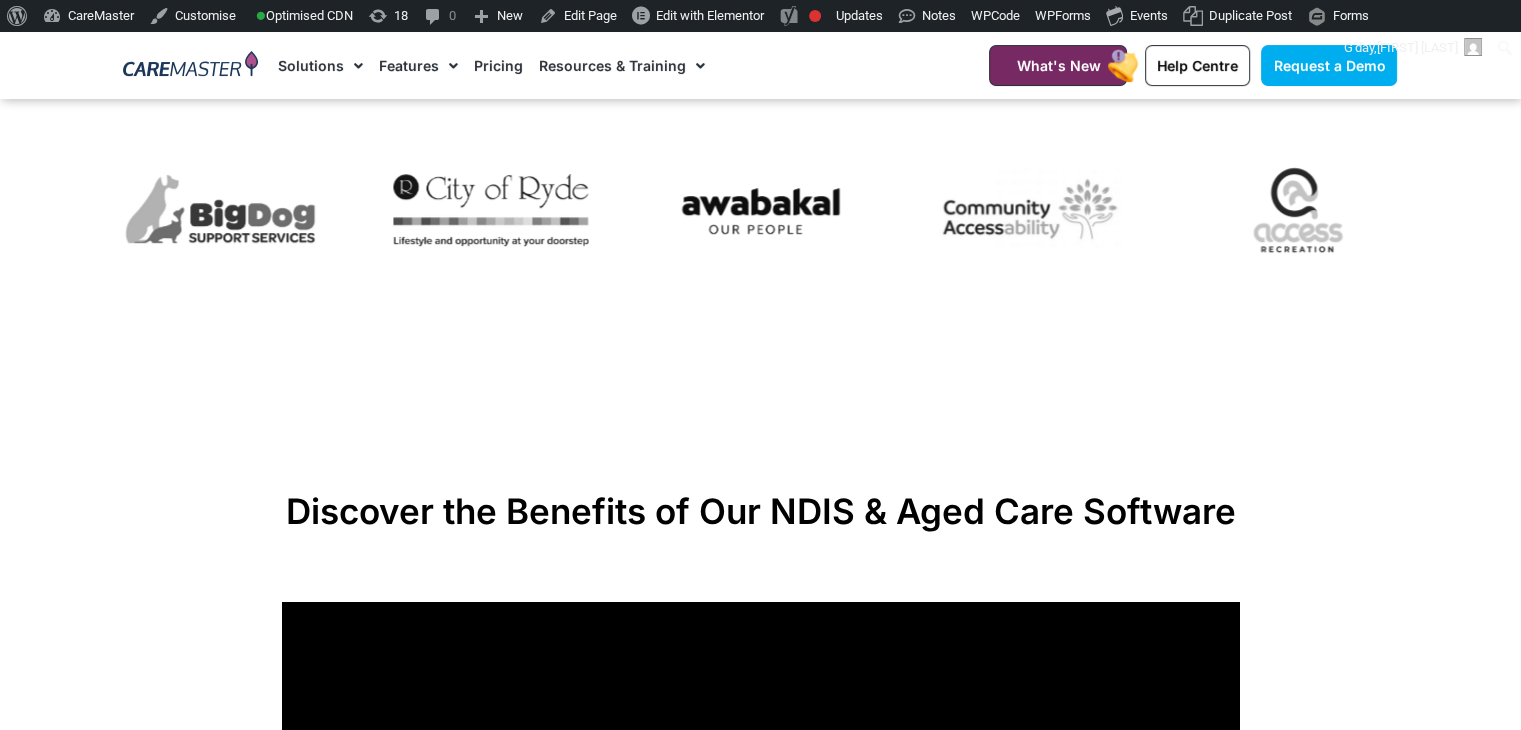 click on "Care Management Software Solutions
A Comprehensive Software Ecosystem for NDIS & Aged Care Providers.
Now Featuring Advanced AI for Intelligent Rostering!
Request a Demo
Explore Features
Reduce Costs. Boost Efficiency. Stay Compliant.
12k+ App Downloads 4.5 Based on 3.6k Reviews" at bounding box center (760, 5772) 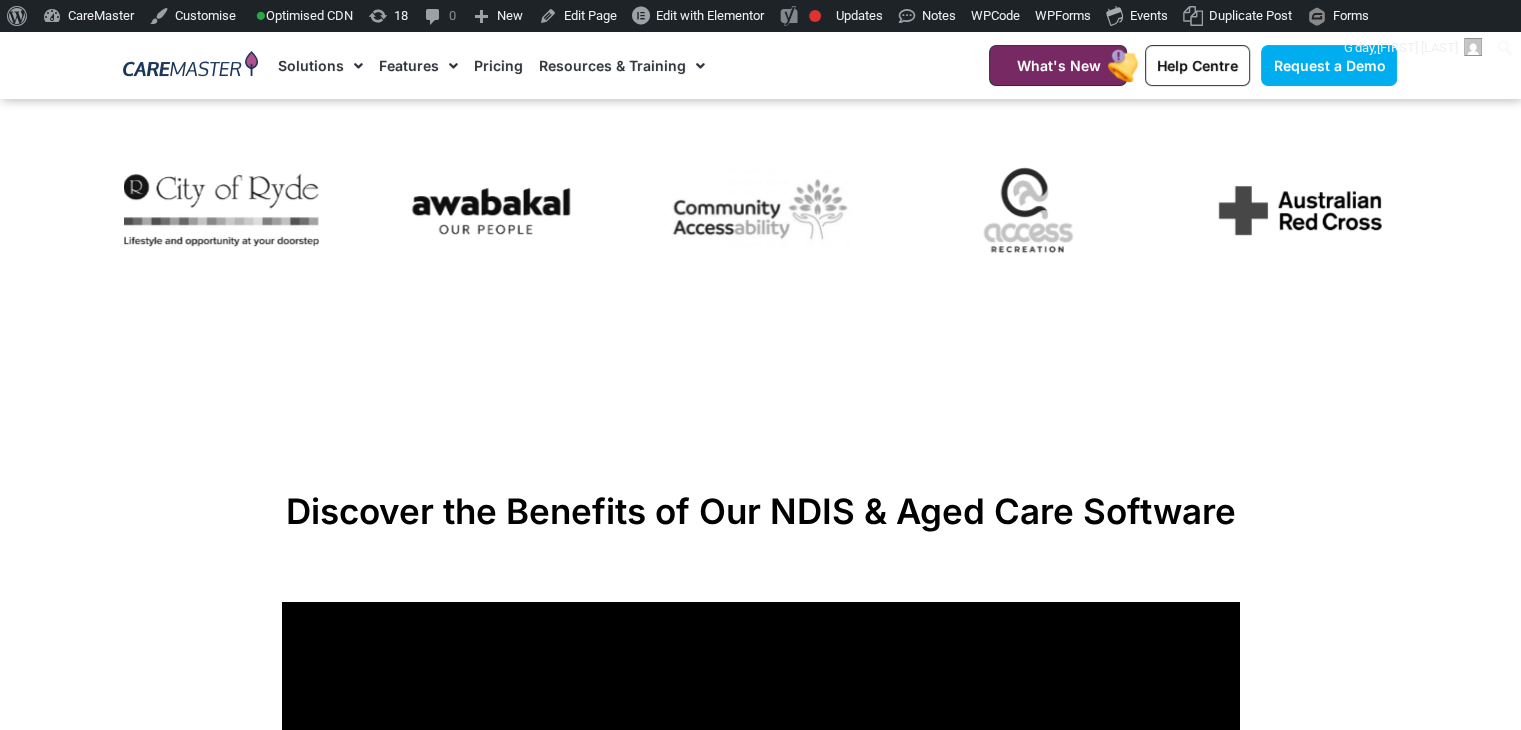 click at bounding box center (-1398, 213) 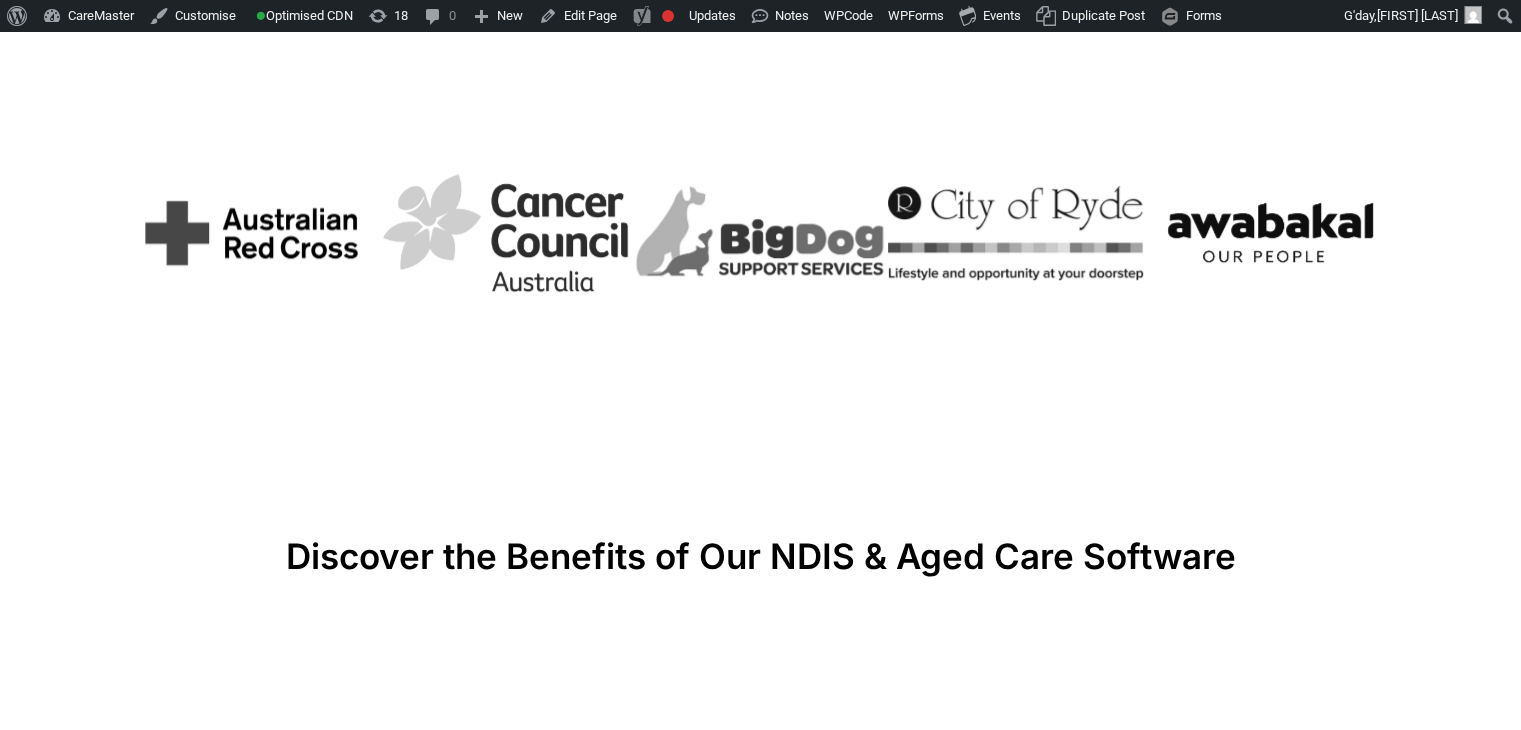 scroll, scrollTop: 0, scrollLeft: 0, axis: both 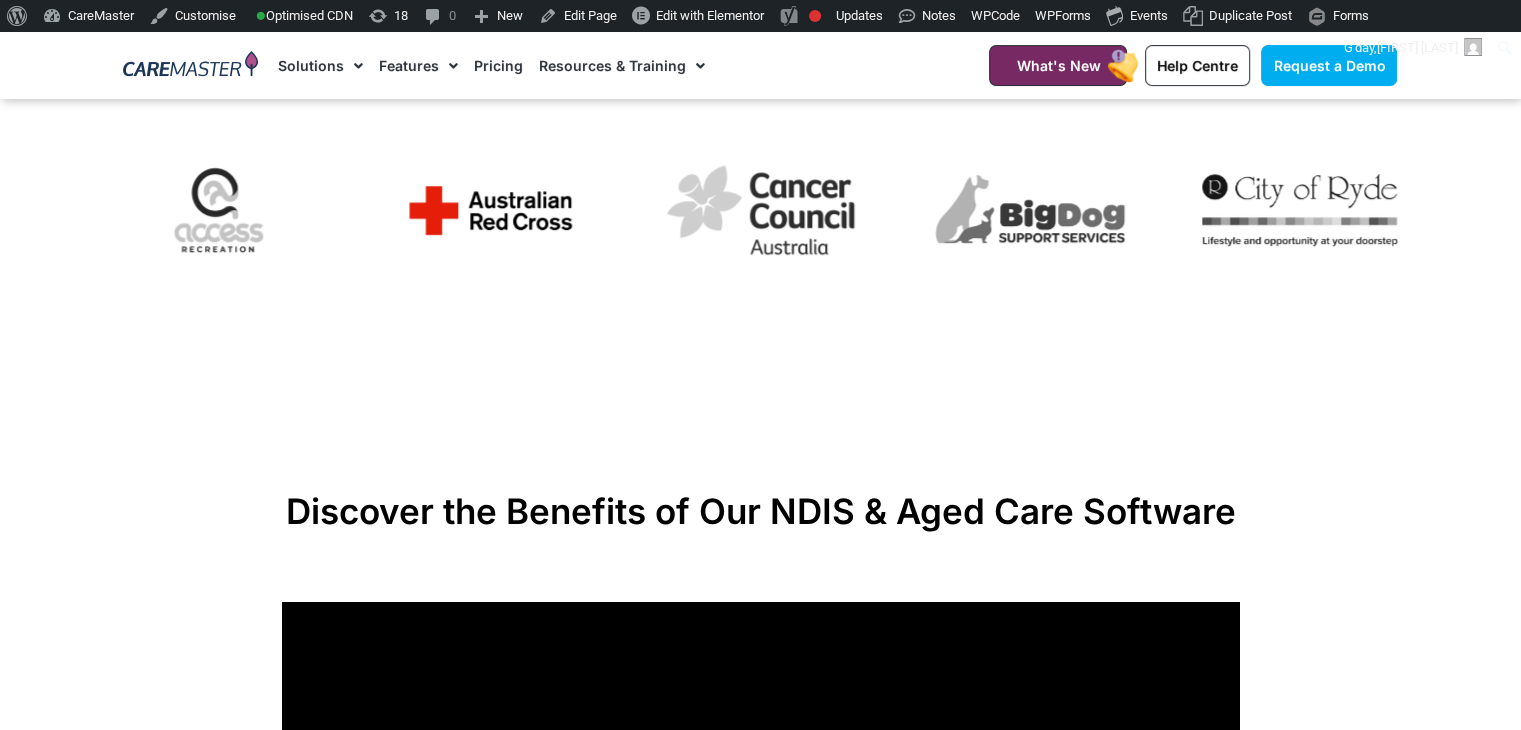 drag, startPoint x: 1050, startPoint y: 204, endPoint x: 548, endPoint y: 209, distance: 502.0249 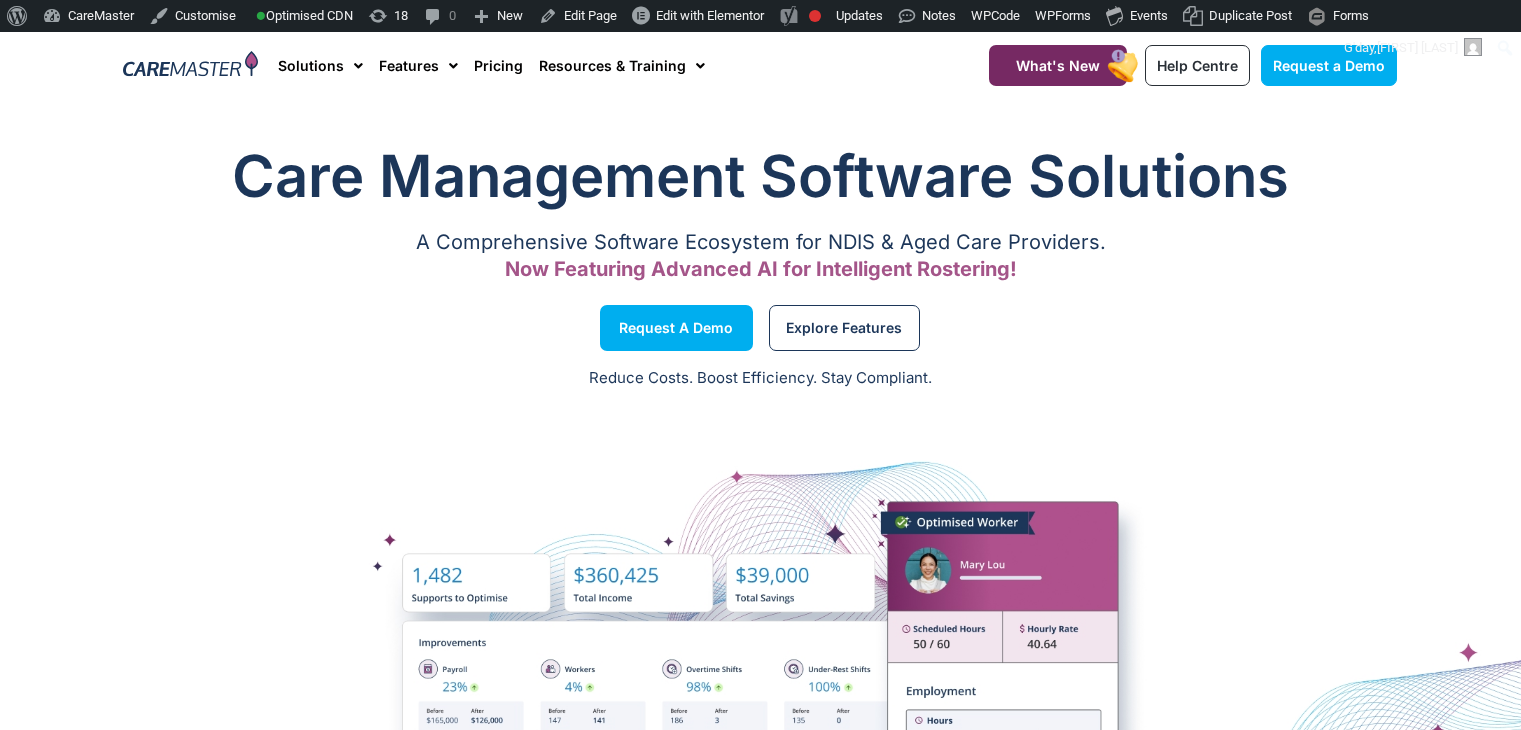 scroll, scrollTop: 0, scrollLeft: 0, axis: both 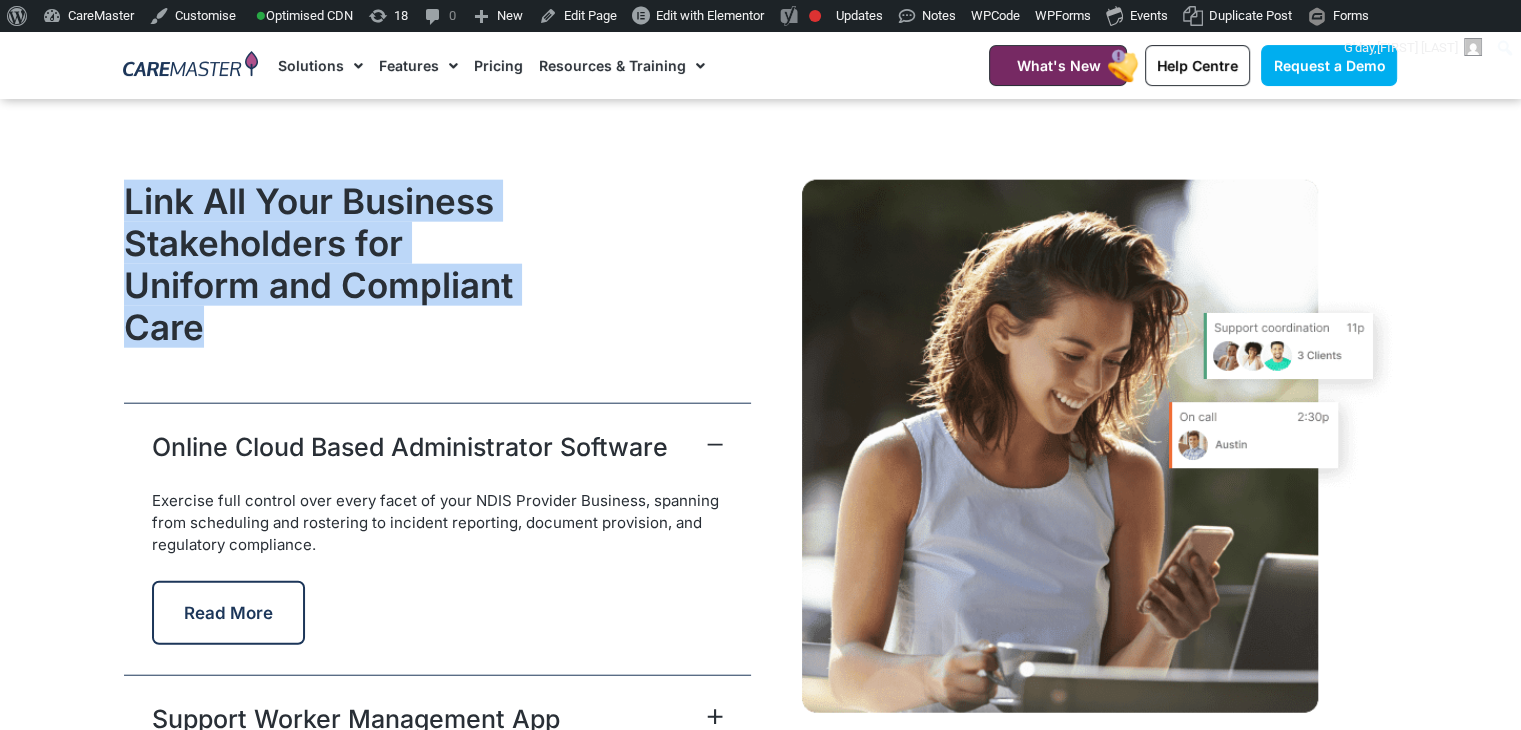 drag, startPoint x: 213, startPoint y: 332, endPoint x: 85, endPoint y: 203, distance: 181.72781 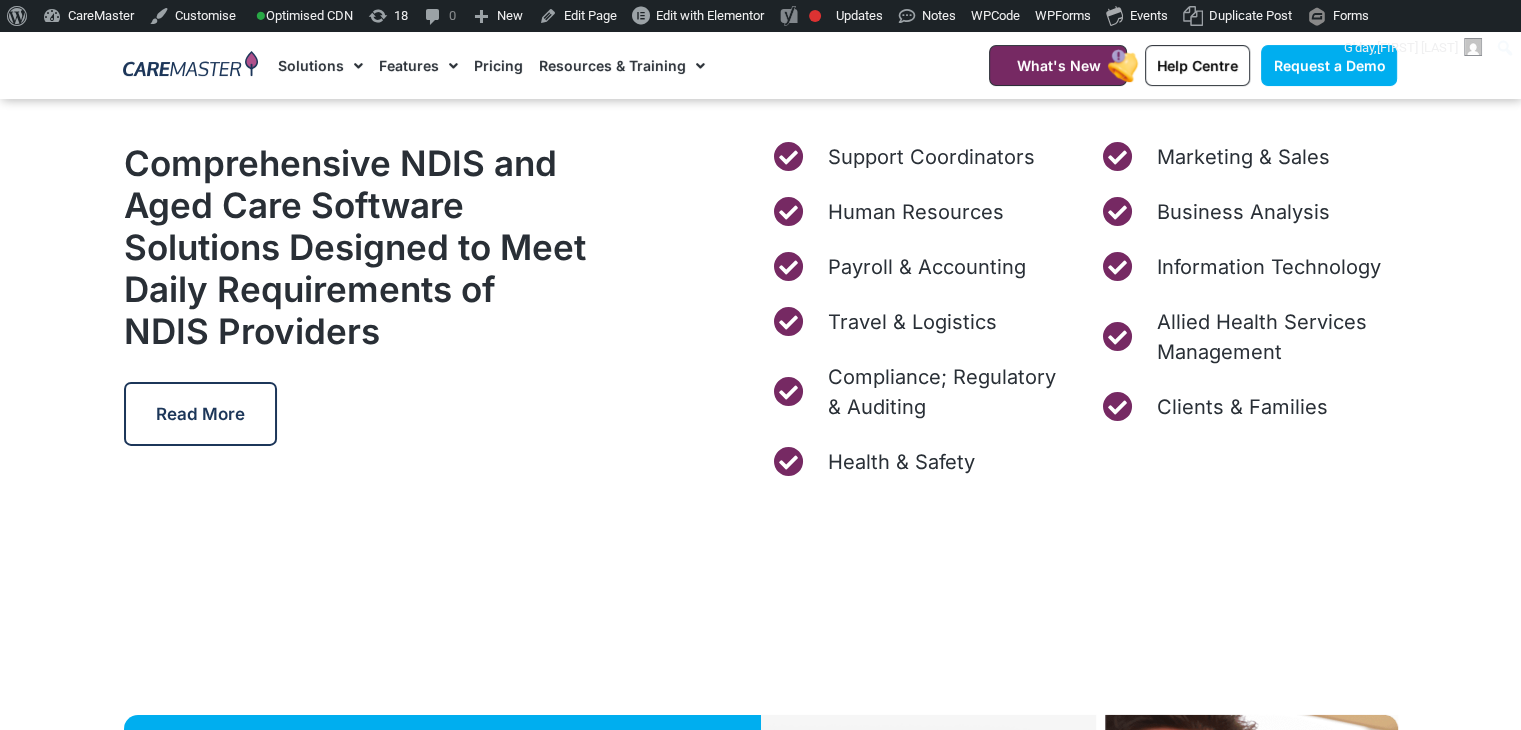 scroll, scrollTop: 4816, scrollLeft: 0, axis: vertical 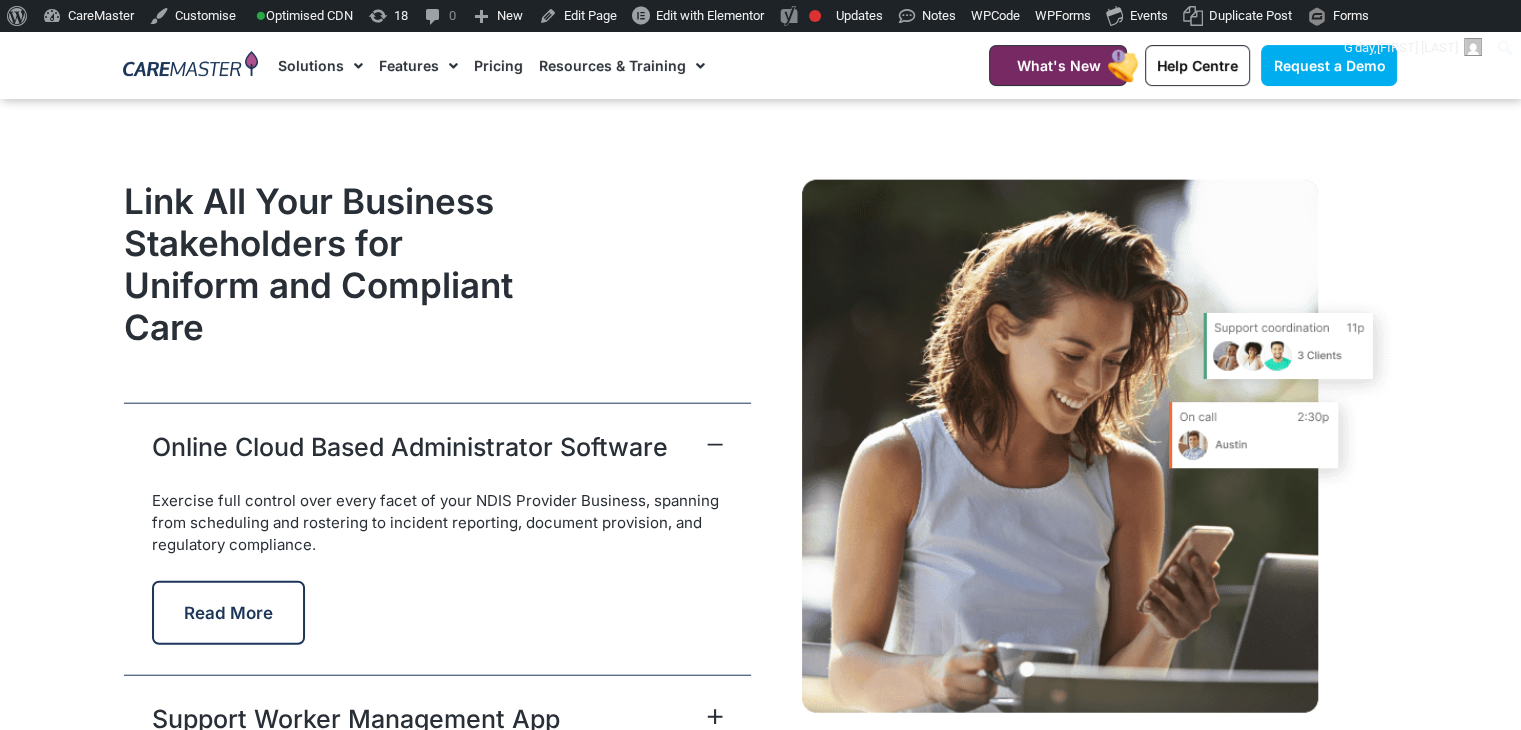 click on "Online Cloud Based Administrator Software" at bounding box center (437, 446) 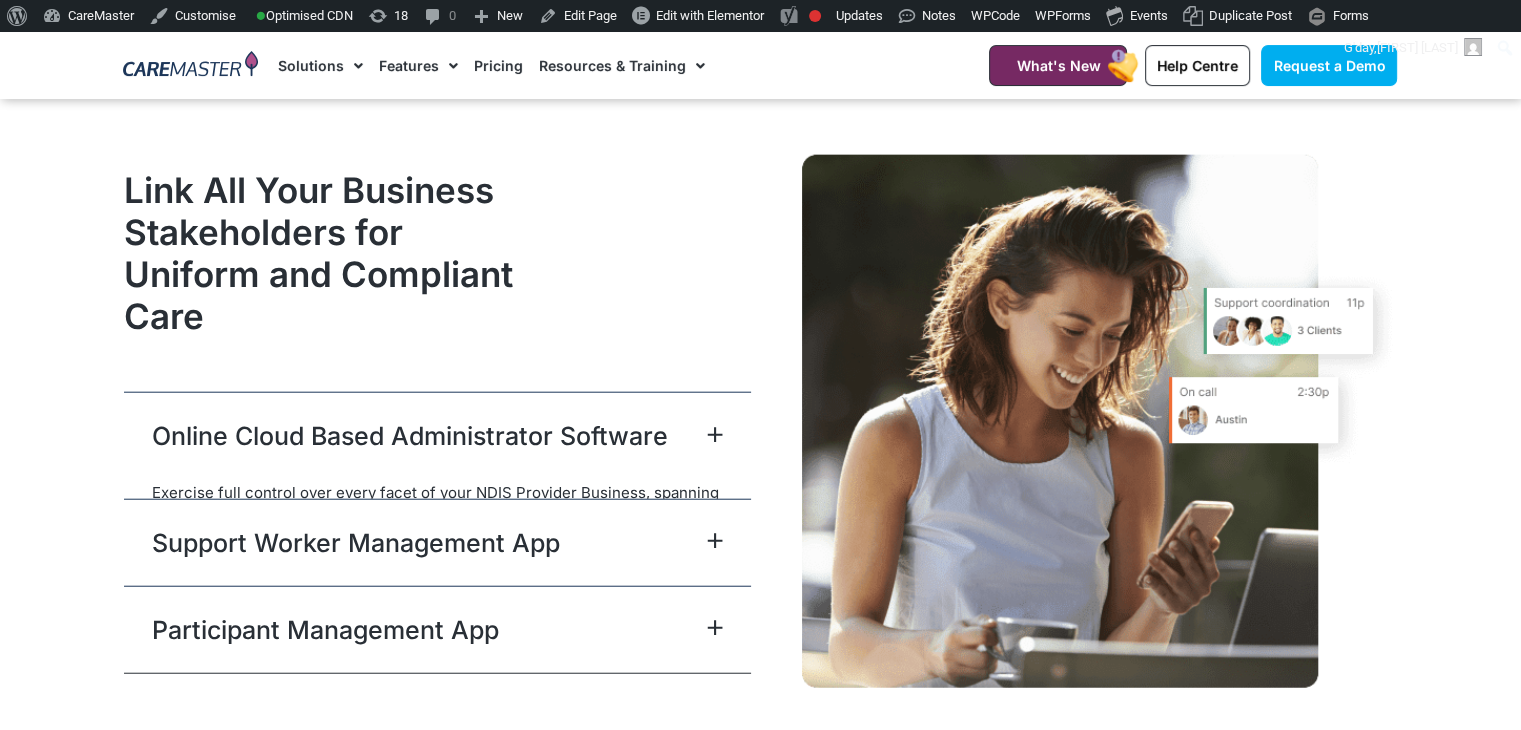 click on "Online Cloud Based Administrator Software" at bounding box center [437, 435] 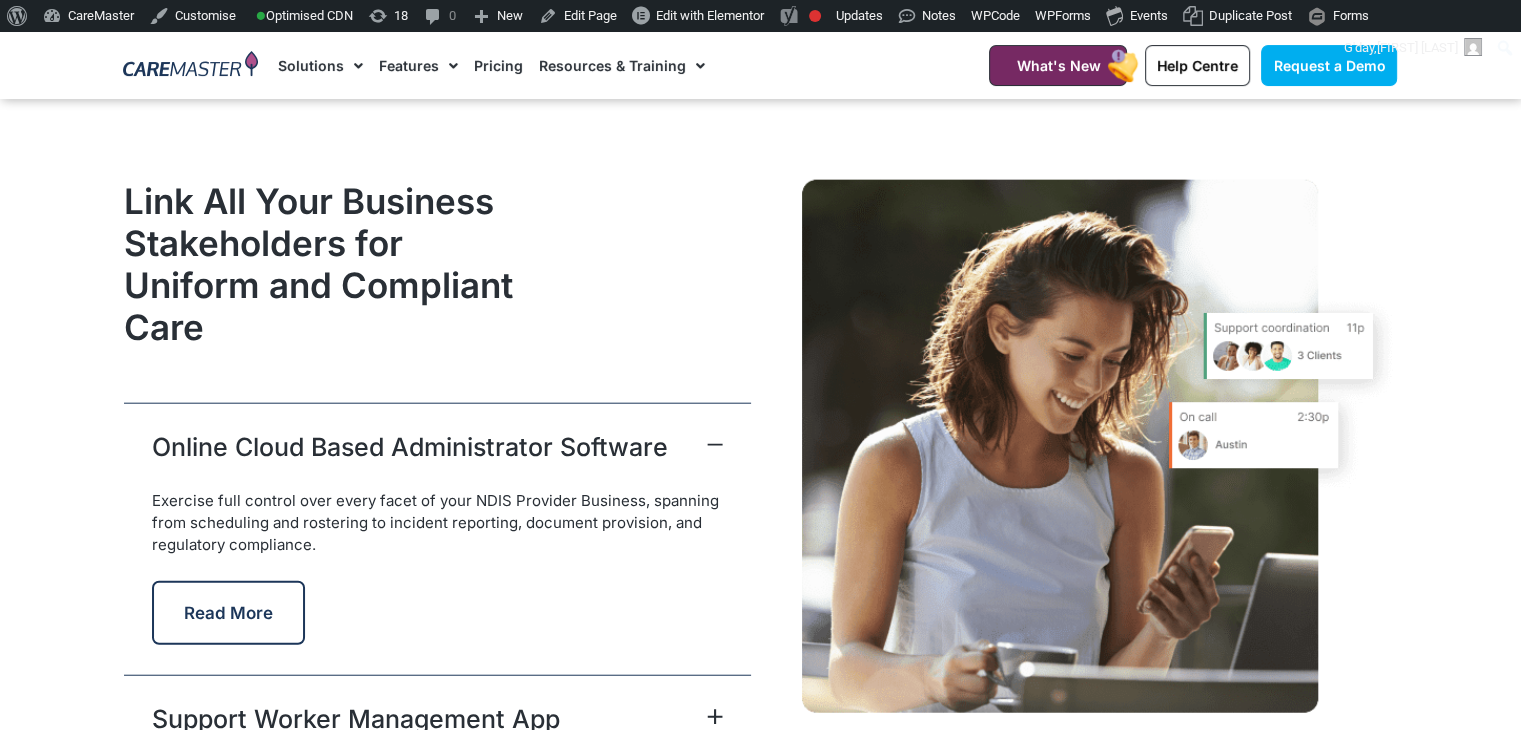 click on "Online Cloud Based Administrator Software" at bounding box center [437, 446] 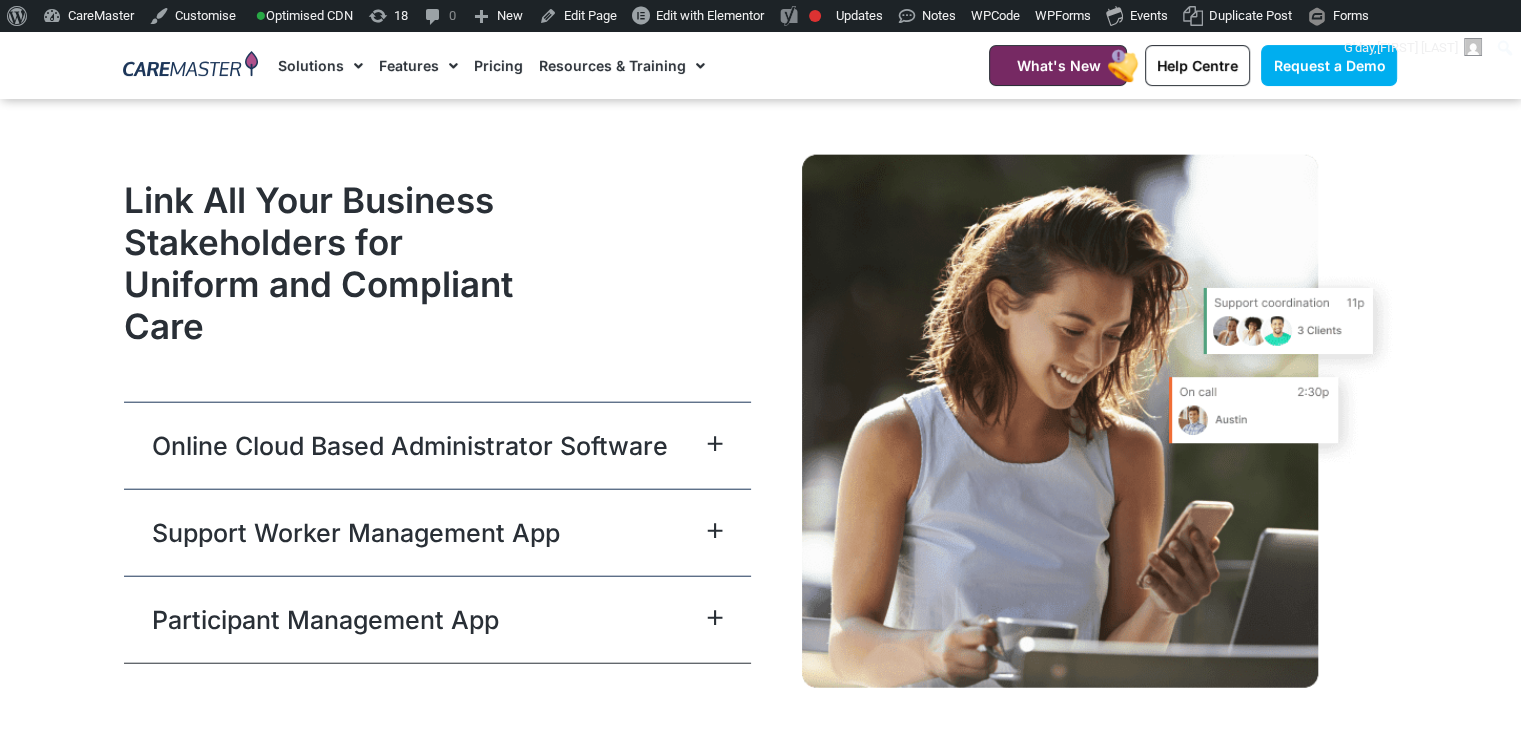 click on "Online Cloud Based Administrator Software" at bounding box center [437, 445] 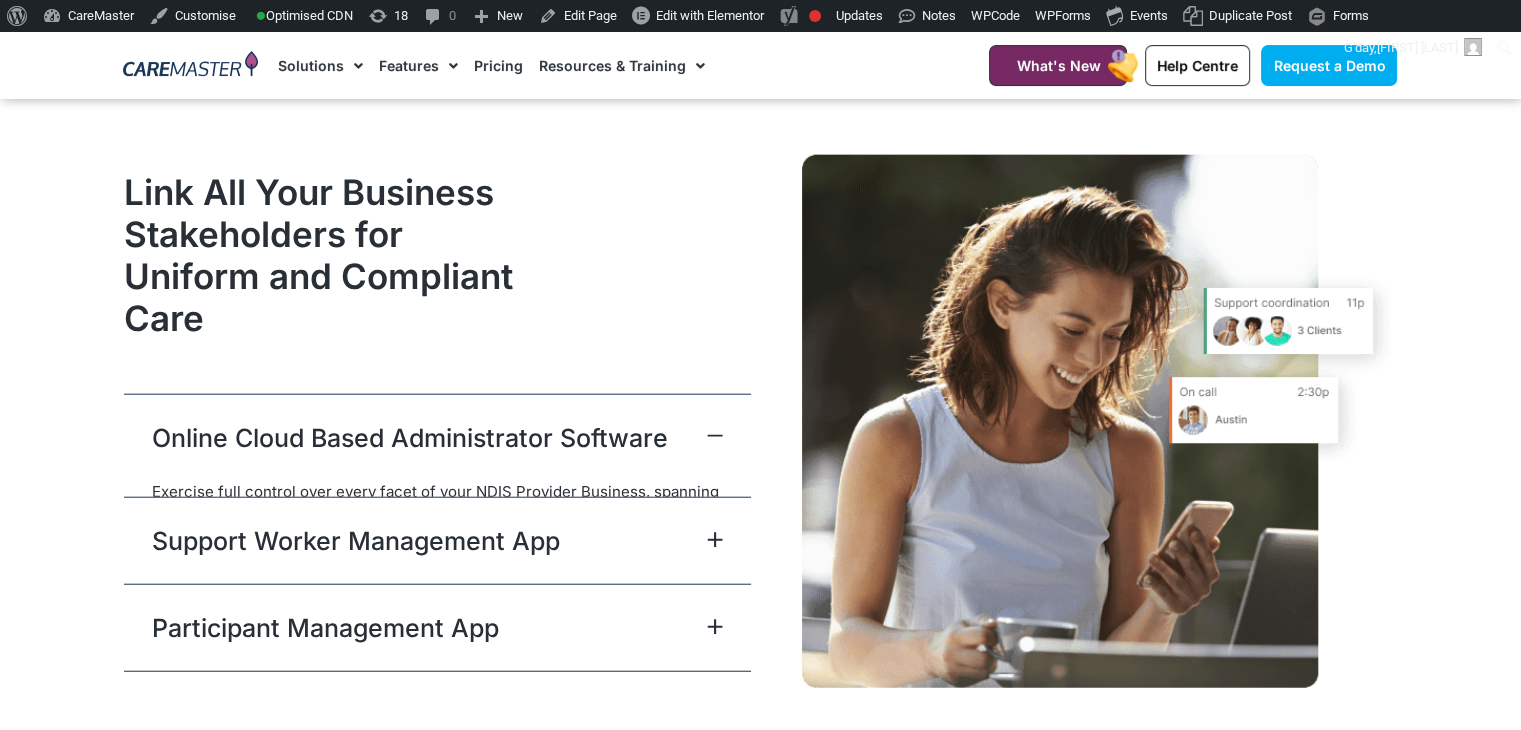 scroll, scrollTop: 4816, scrollLeft: 0, axis: vertical 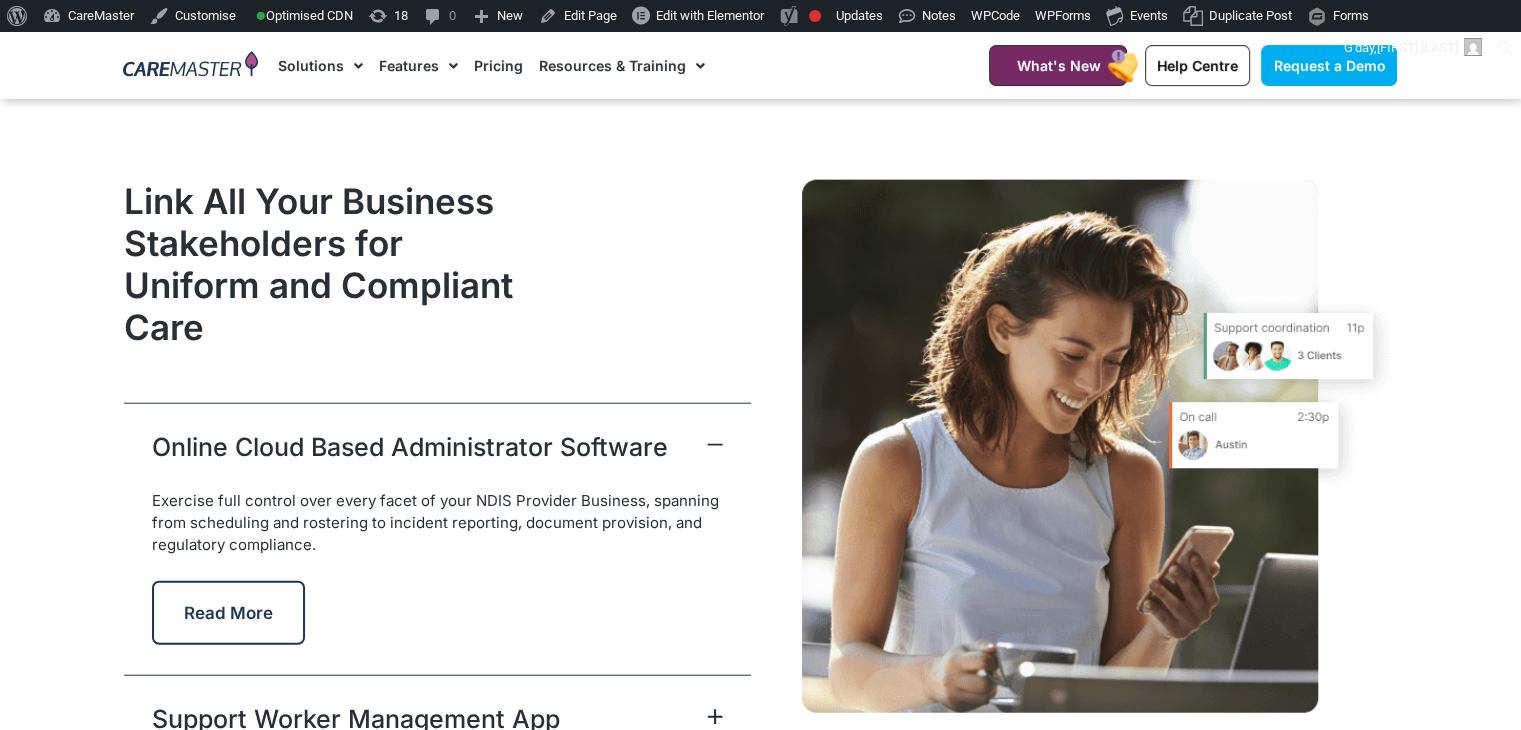 click on "Online Cloud Based Administrator Software" at bounding box center (437, 446) 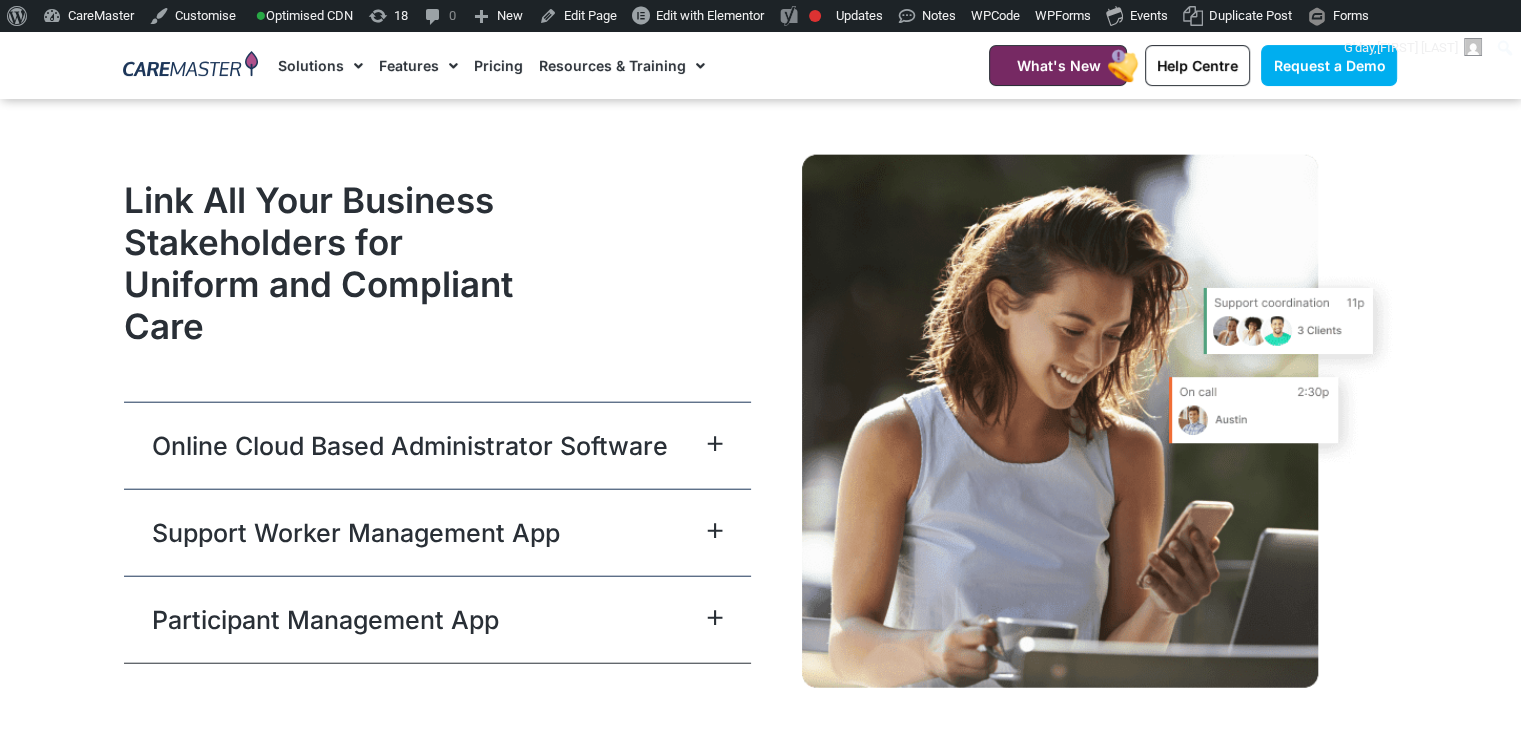 click on "Online Cloud Based Administrator Software" at bounding box center [437, 445] 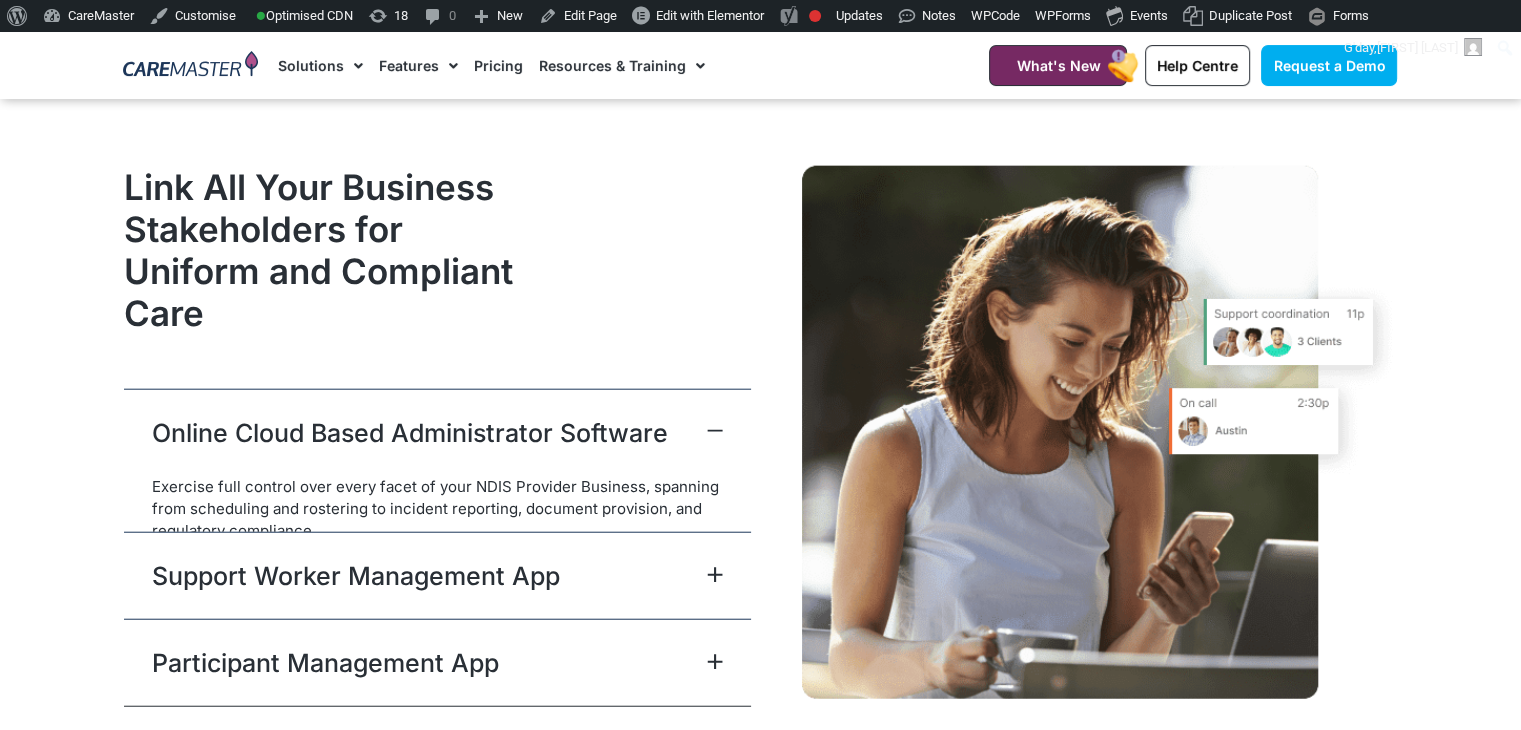 scroll, scrollTop: 4816, scrollLeft: 0, axis: vertical 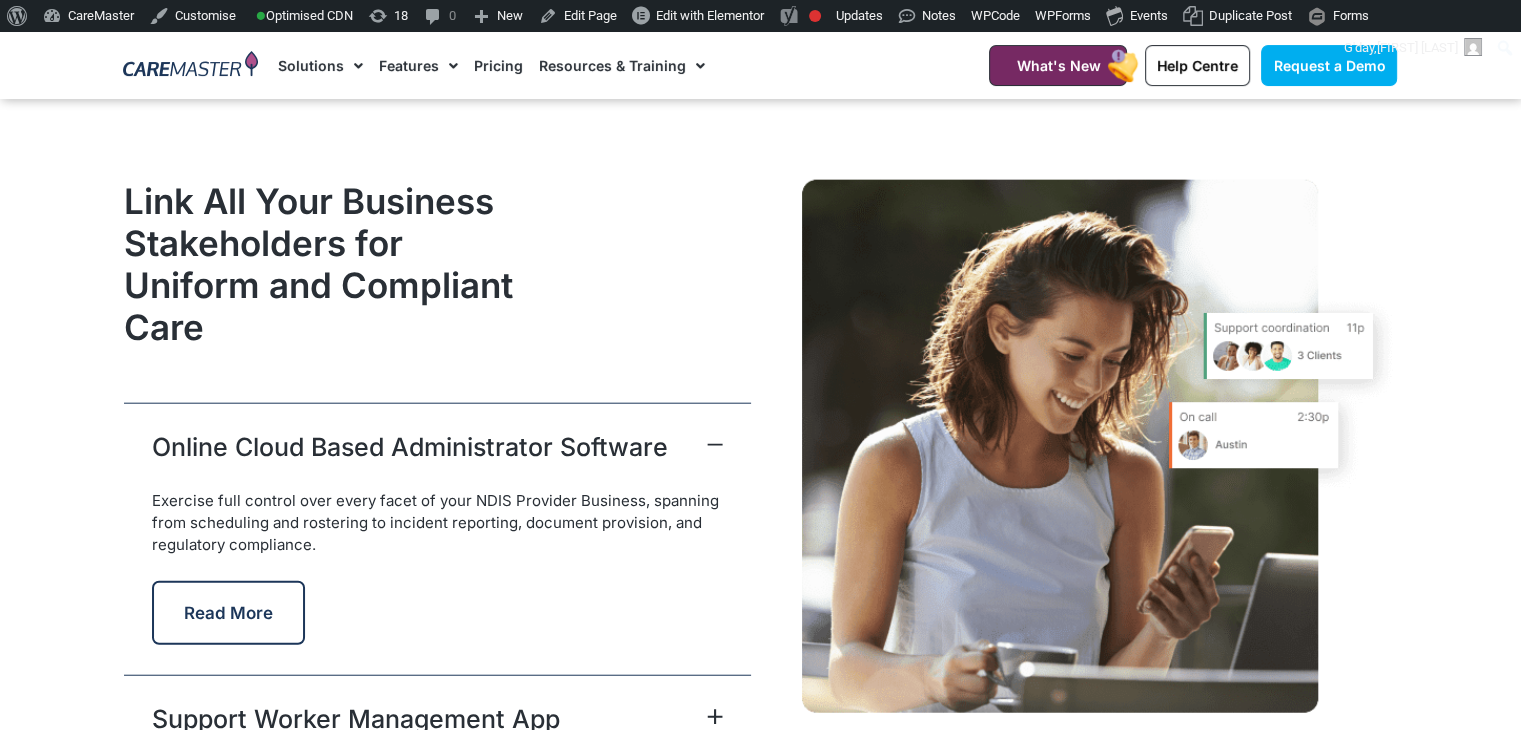 click on "Link All Your Business Stakeholders for Uniform and Compliant Care
Online Cloud Based Administrator Software
Exercise full control over every facet of your NDIS Provider Business, spanning from scheduling and rostering to incident reporting, document provision, and regulatory compliance. Read More
Support Worker Management App
Empower your workforce with a user-friendly, accessible system delivered through a dedicated app on their personal devices. Allow them to effortlessly manage their availability, Participant interactions, Time sheets, and more.
Read More
Participant  Management App" at bounding box center (437, 515) 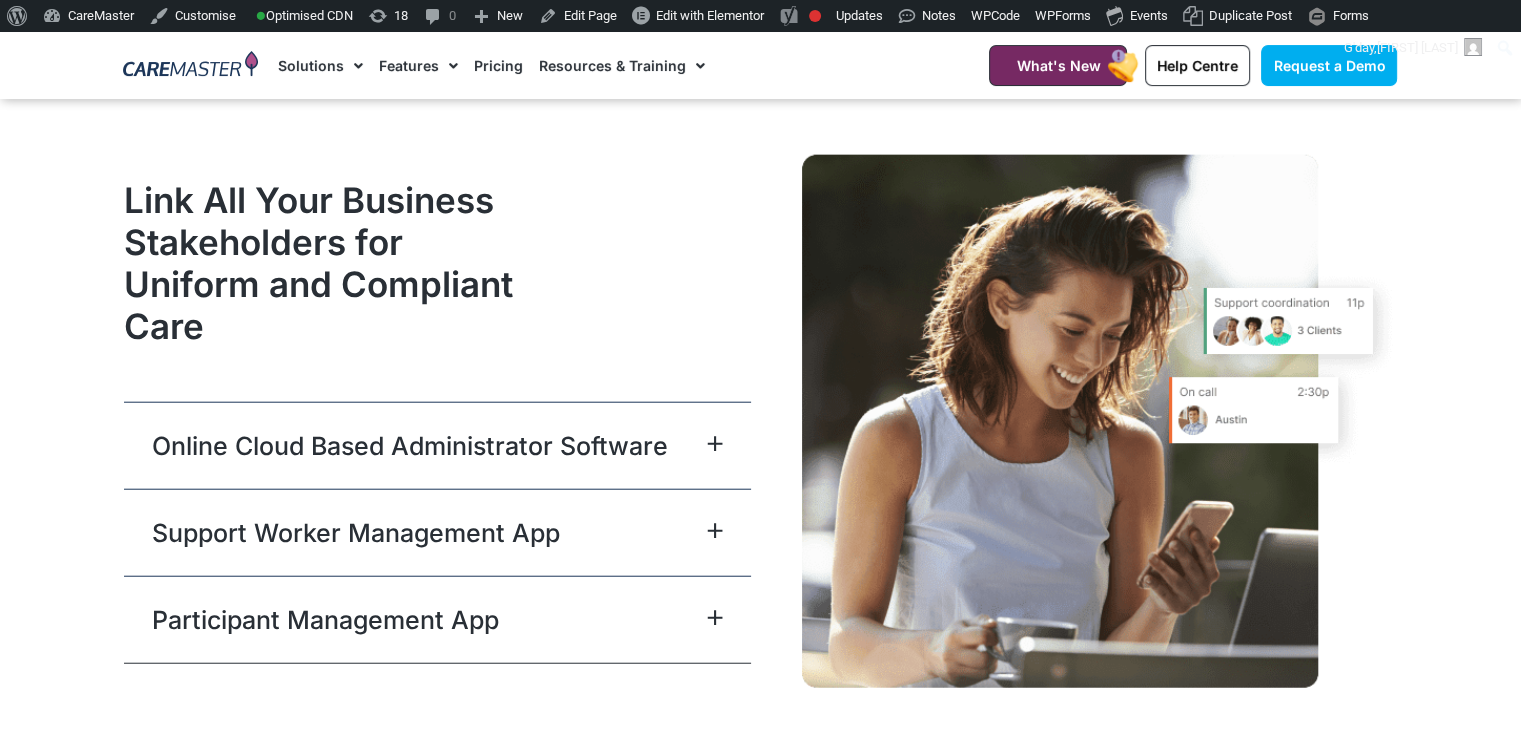 click on "Online Cloud Based Administrator Software" at bounding box center (437, 445) 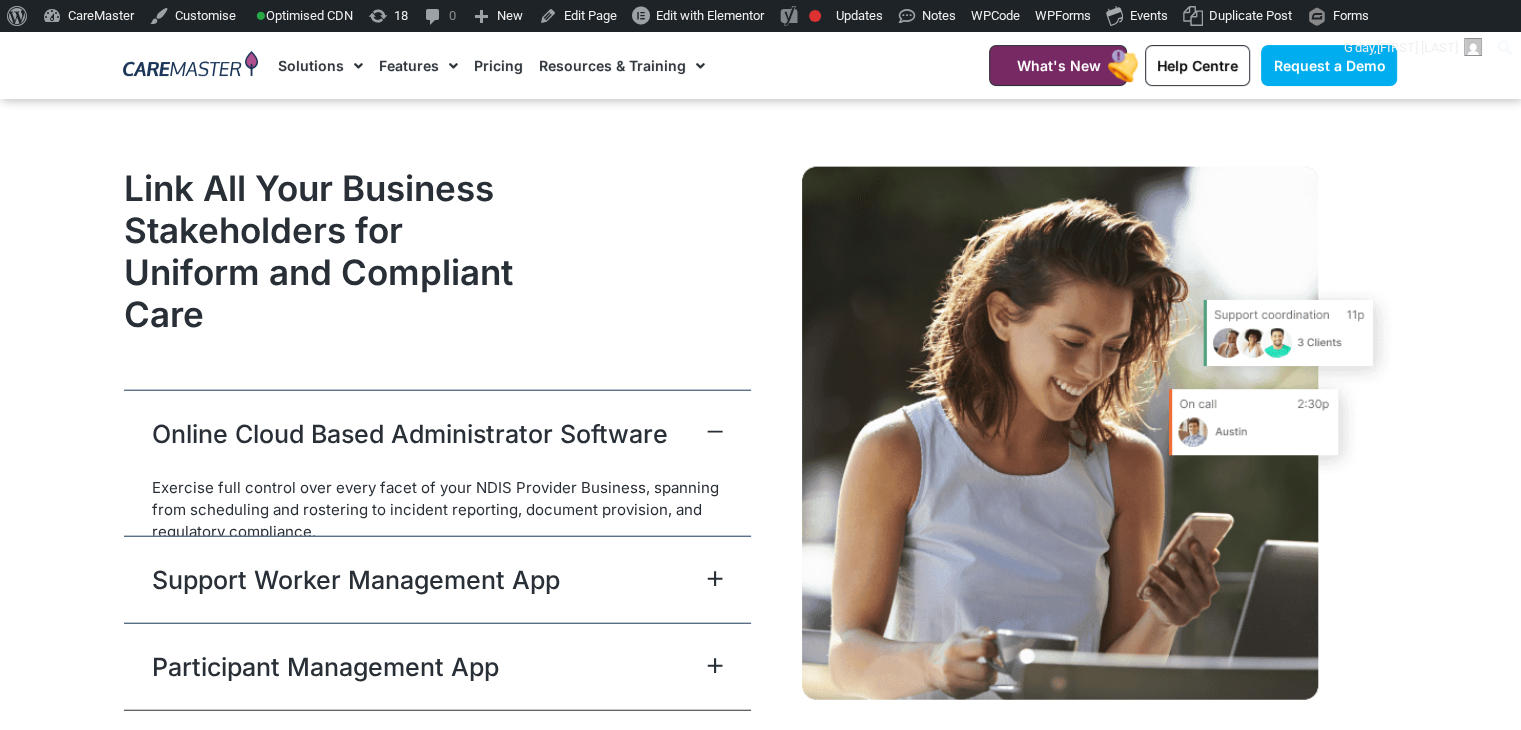 scroll, scrollTop: 4816, scrollLeft: 0, axis: vertical 